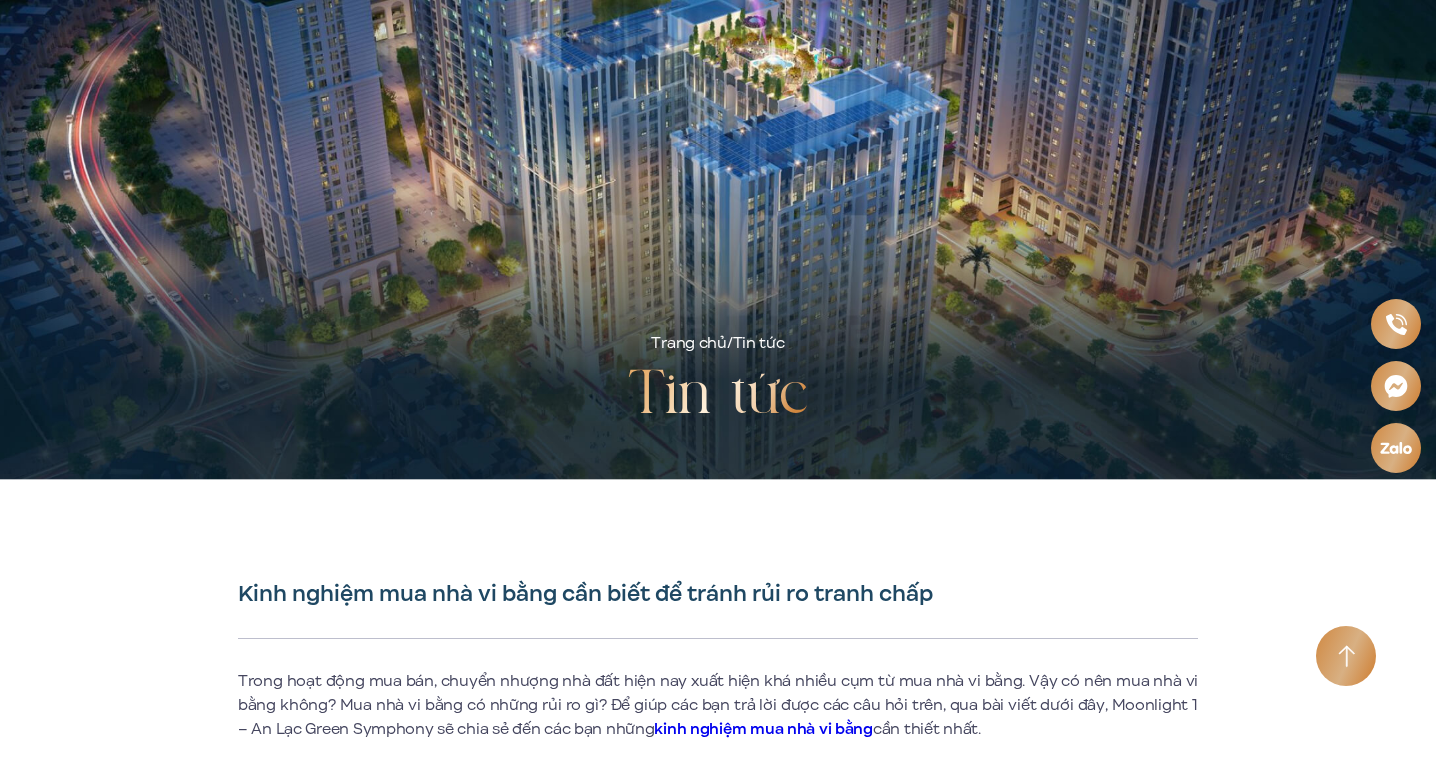 scroll, scrollTop: 572, scrollLeft: 0, axis: vertical 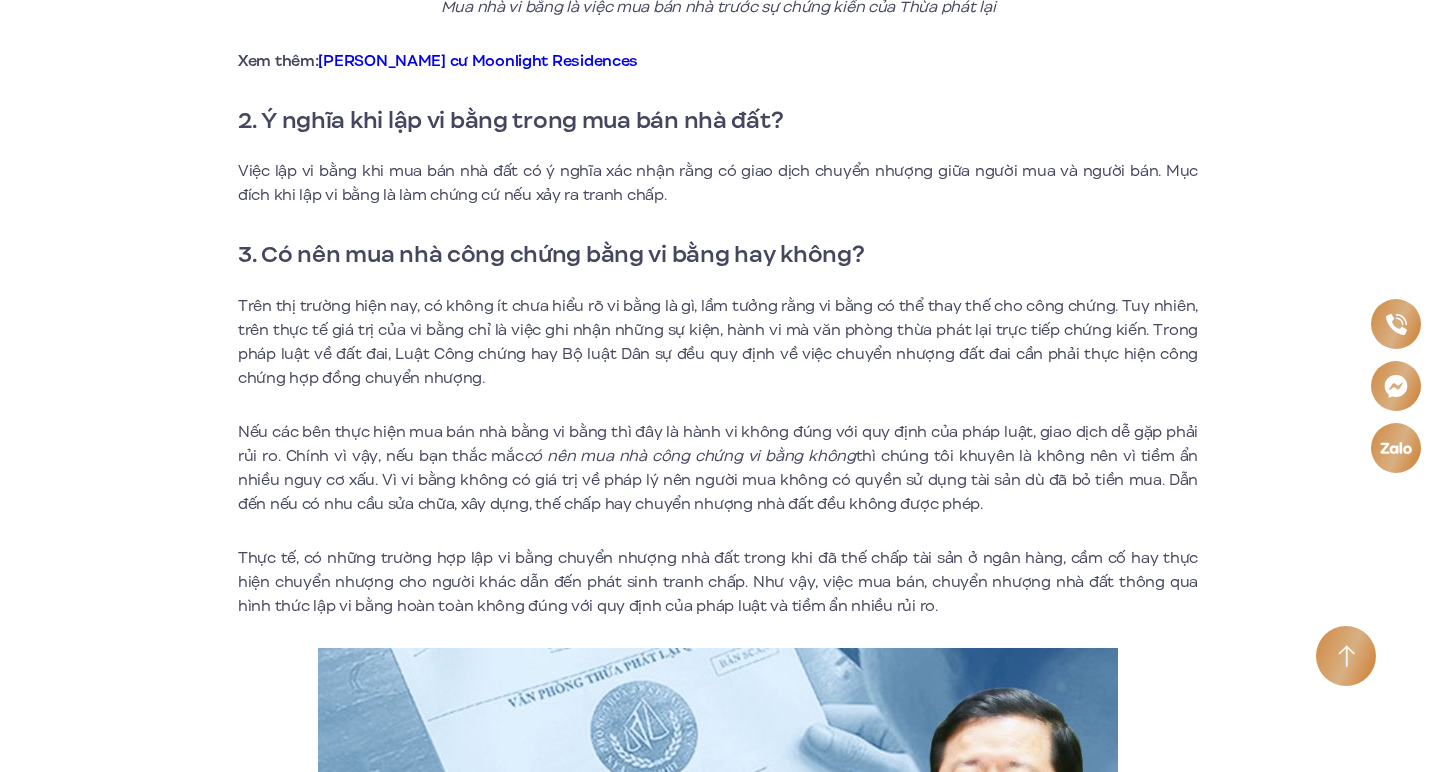 click on "Trên thị trường hiện nay, có không ít chưa hiểu rõ vi bằng là gì, lầm tưởng rằng vi bằng có thể thay thế cho công chứng. Tuy nhiên, trên thực tế giá trị của vi bằng chỉ là việc ghi nhận những sự kiện, hành vi mà văn phòng thừa phát lại trực tiếp chứng kiến. Trong pháp luật về đất đai, Luật Công chứng hay Bộ luật Dân sự đều quy định về việc chuyển nhượng đất đai cần phải thực hiện công chứng hợp đồng chuyển nhượng." at bounding box center [718, 342] 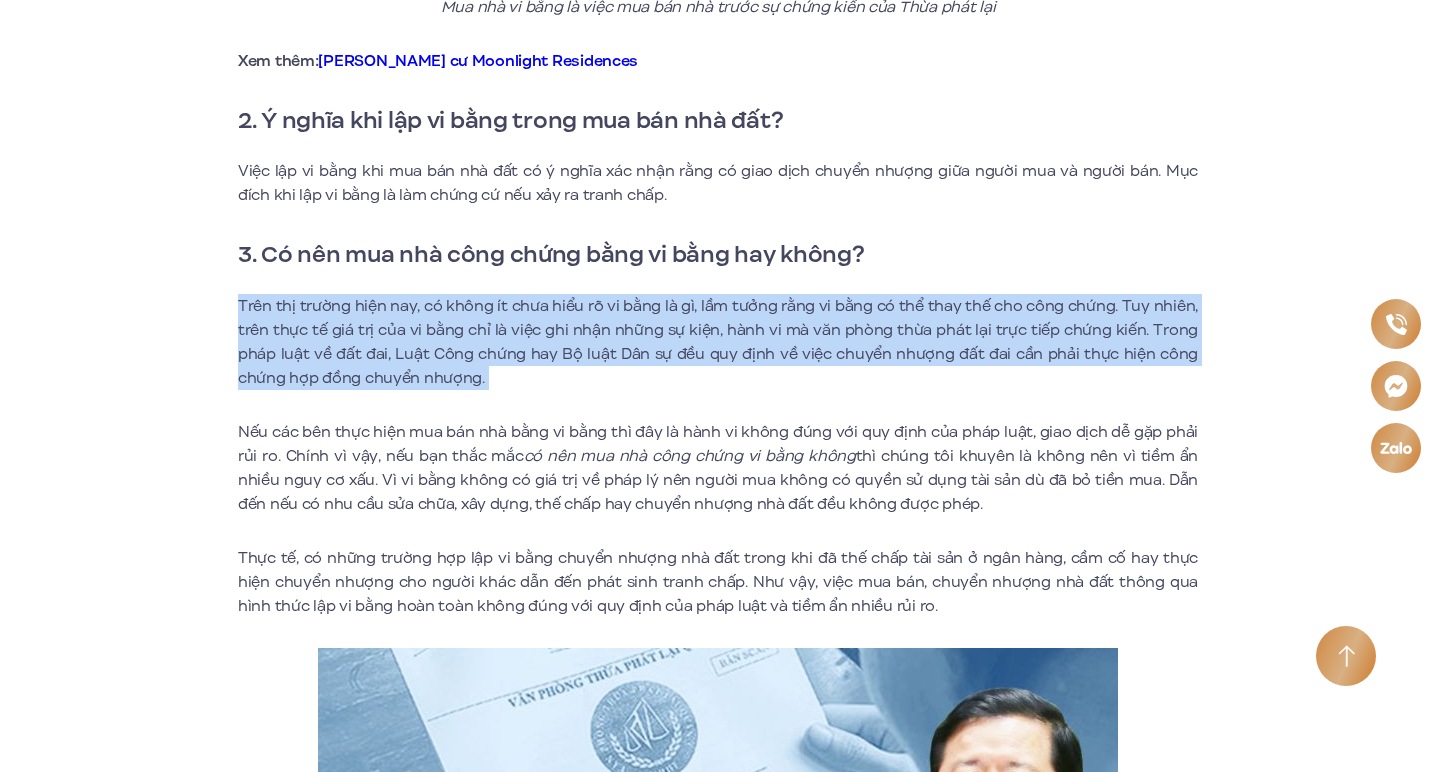 click on "có nên mua nhà công chứng vi bằng không" at bounding box center [690, 456] 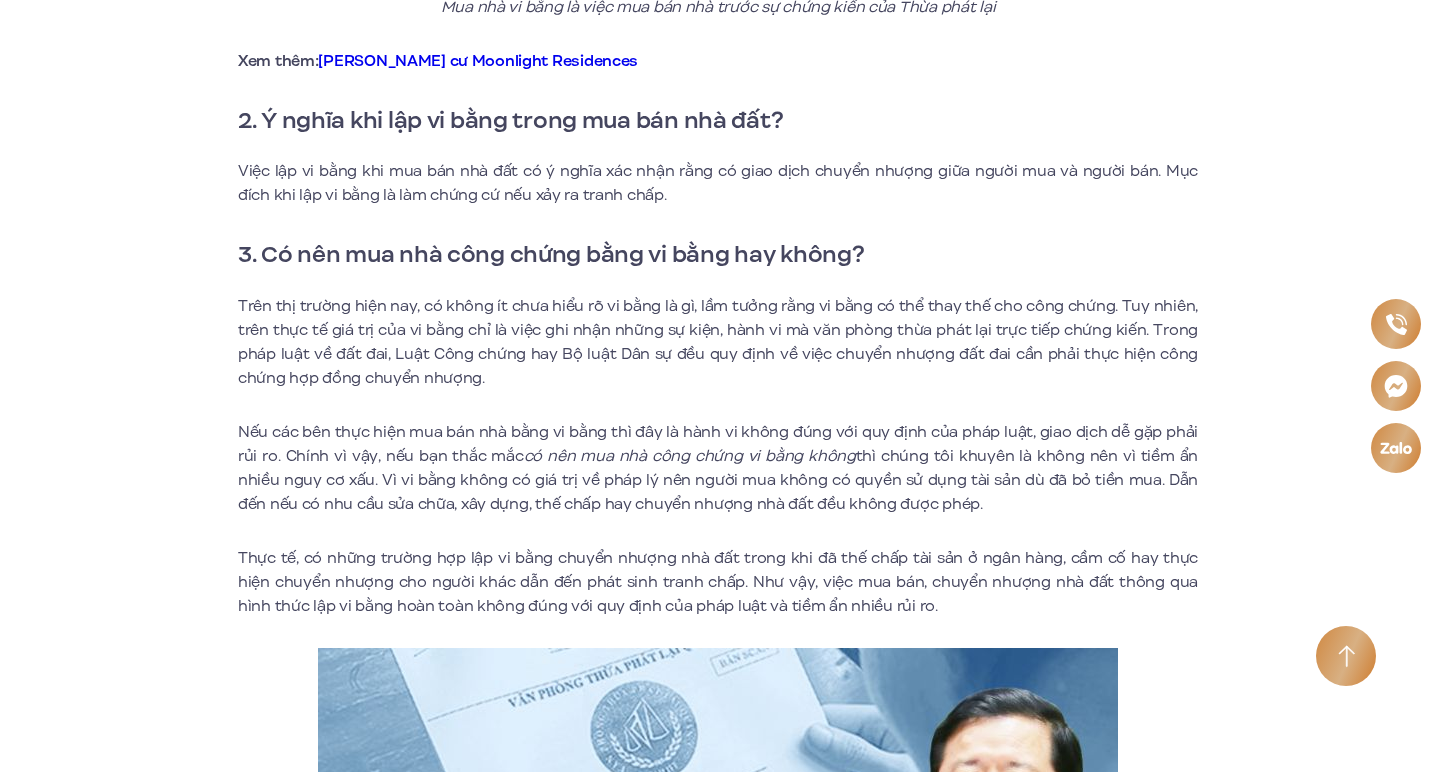 click on "có nên mua nhà công chứng vi bằng không" at bounding box center (690, 456) 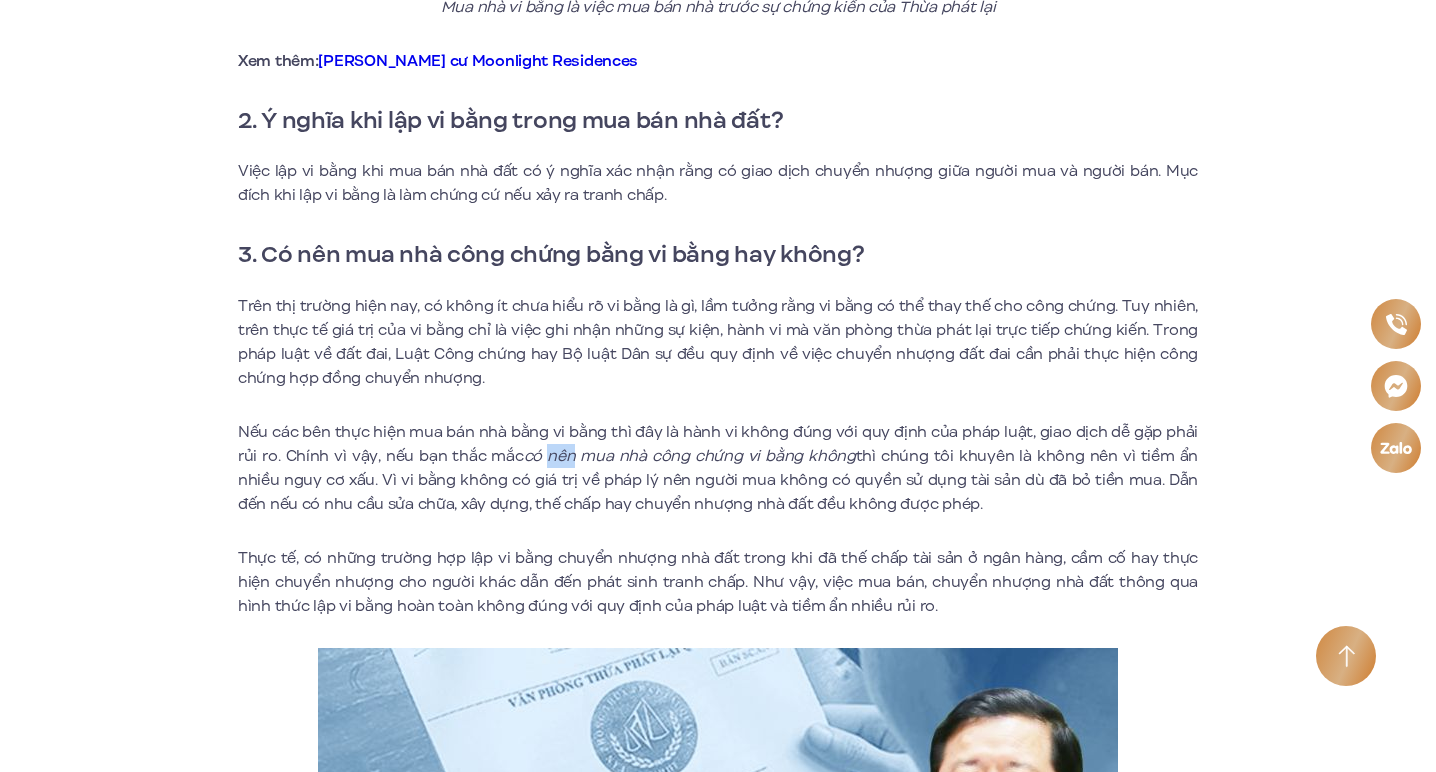 click on "có nên mua nhà công chứng vi bằng không" at bounding box center [690, 456] 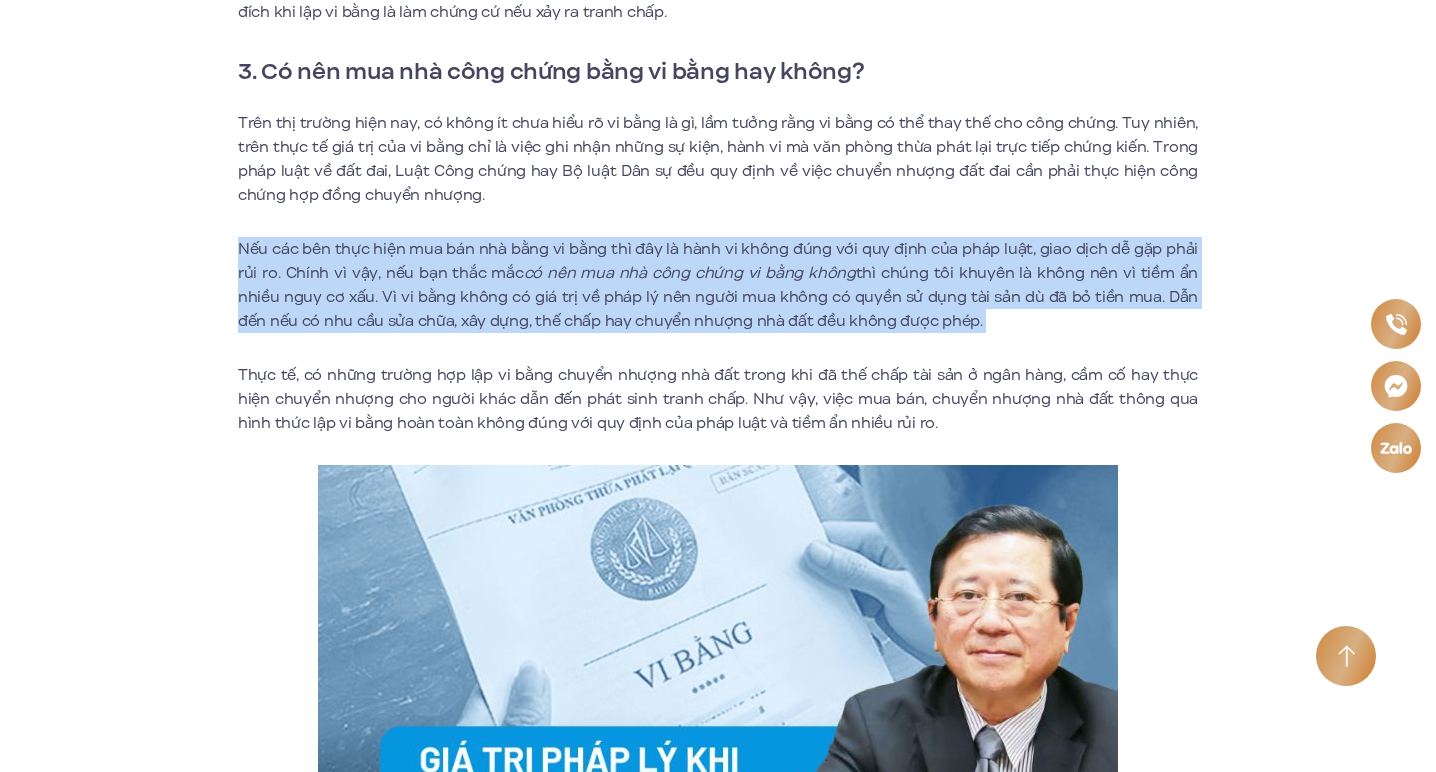 scroll, scrollTop: 1773, scrollLeft: 0, axis: vertical 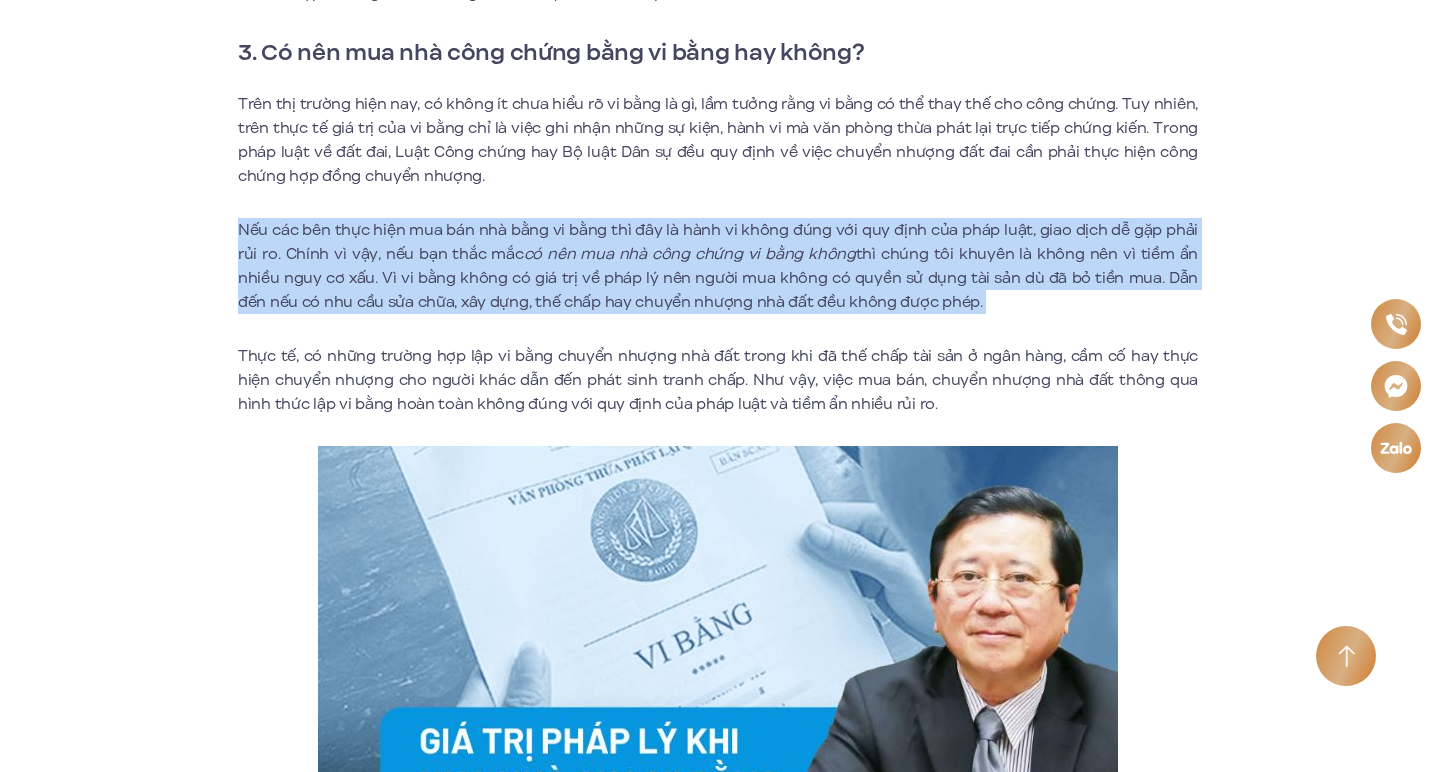 click on "Thực tế, có những trường hợp lập vi bằng chuyển nhượng nhà đất trong khi đã thế chấp tài sản ở ngân hàng, cầm cố hay thực hiện chuyển nhượng cho người khác dẫn đến phát sinh tranh chấp. Như vậy, việc mua bán, chuyển nhượng nhà đất thông qua hình thức lập vi bằng hoàn toàn không đúng với quy định của pháp luật và tiềm ẩn nhiều rủi ro." at bounding box center [718, 380] 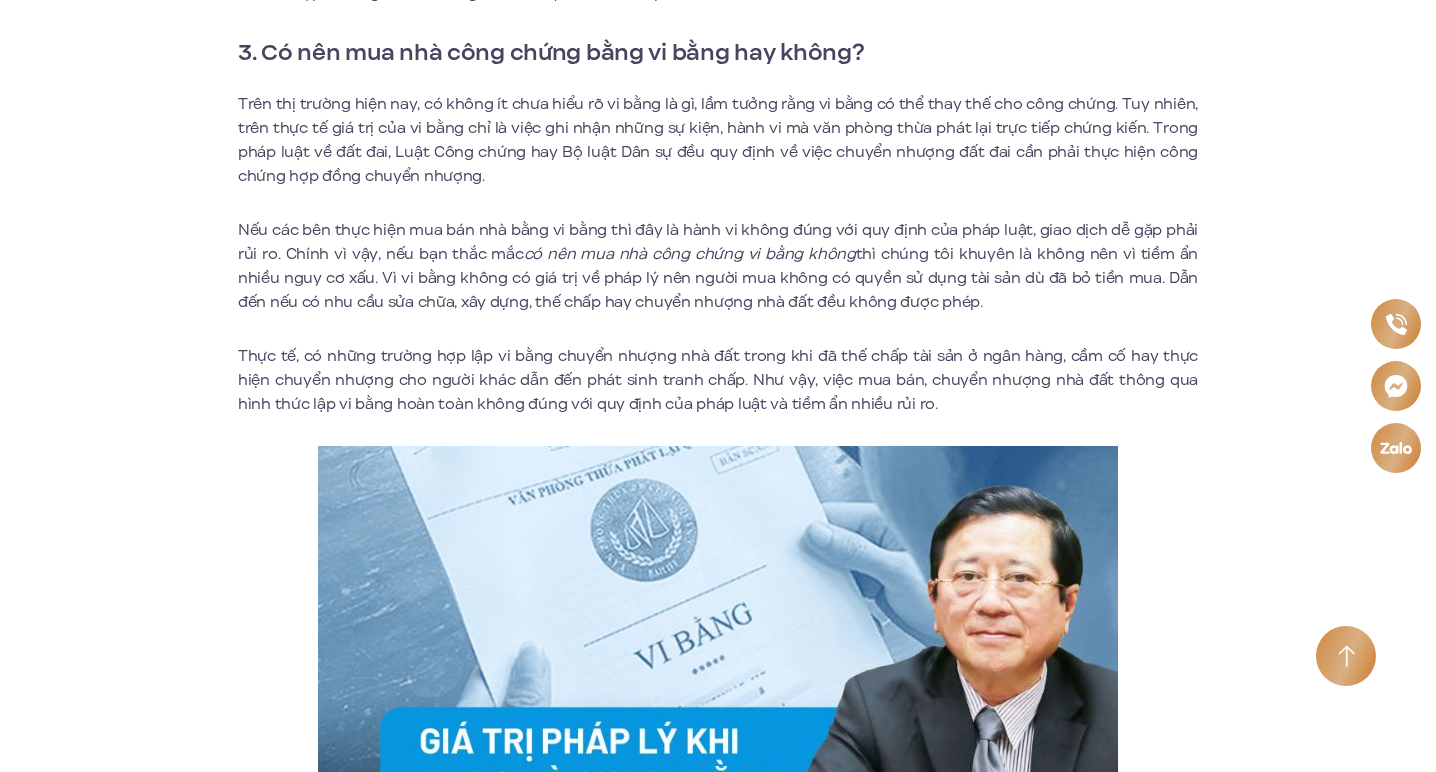 click on "Thực tế, có những trường hợp lập vi bằng chuyển nhượng nhà đất trong khi đã thế chấp tài sản ở ngân hàng, cầm cố hay thực hiện chuyển nhượng cho người khác dẫn đến phát sinh tranh chấp. Như vậy, việc mua bán, chuyển nhượng nhà đất thông qua hình thức lập vi bằng hoàn toàn không đúng với quy định của pháp luật và tiềm ẩn nhiều rủi ro." at bounding box center (718, 380) 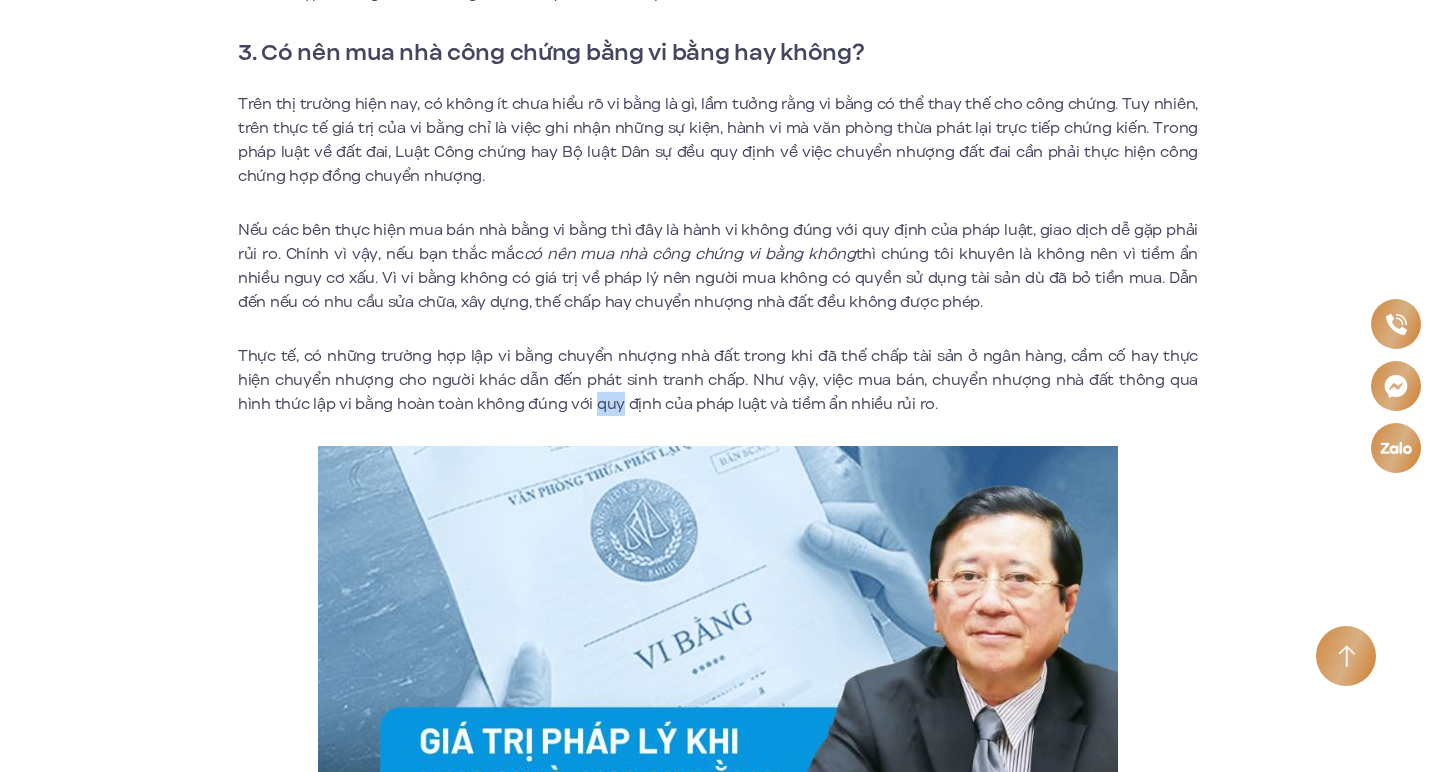 click on "Thực tế, có những trường hợp lập vi bằng chuyển nhượng nhà đất trong khi đã thế chấp tài sản ở ngân hàng, cầm cố hay thực hiện chuyển nhượng cho người khác dẫn đến phát sinh tranh chấp. Như vậy, việc mua bán, chuyển nhượng nhà đất thông qua hình thức lập vi bằng hoàn toàn không đúng với quy định của pháp luật và tiềm ẩn nhiều rủi ro." at bounding box center (718, 380) 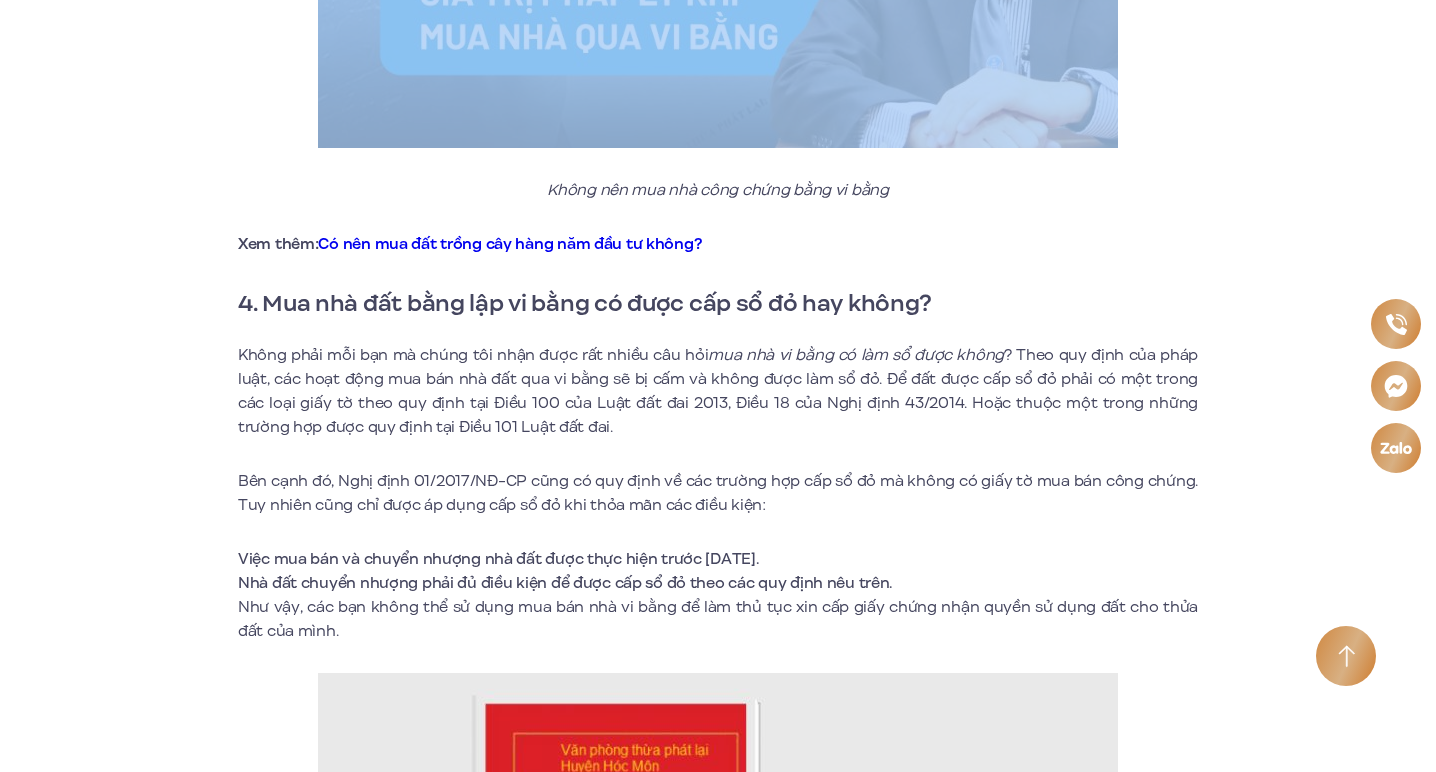 scroll, scrollTop: 2592, scrollLeft: 0, axis: vertical 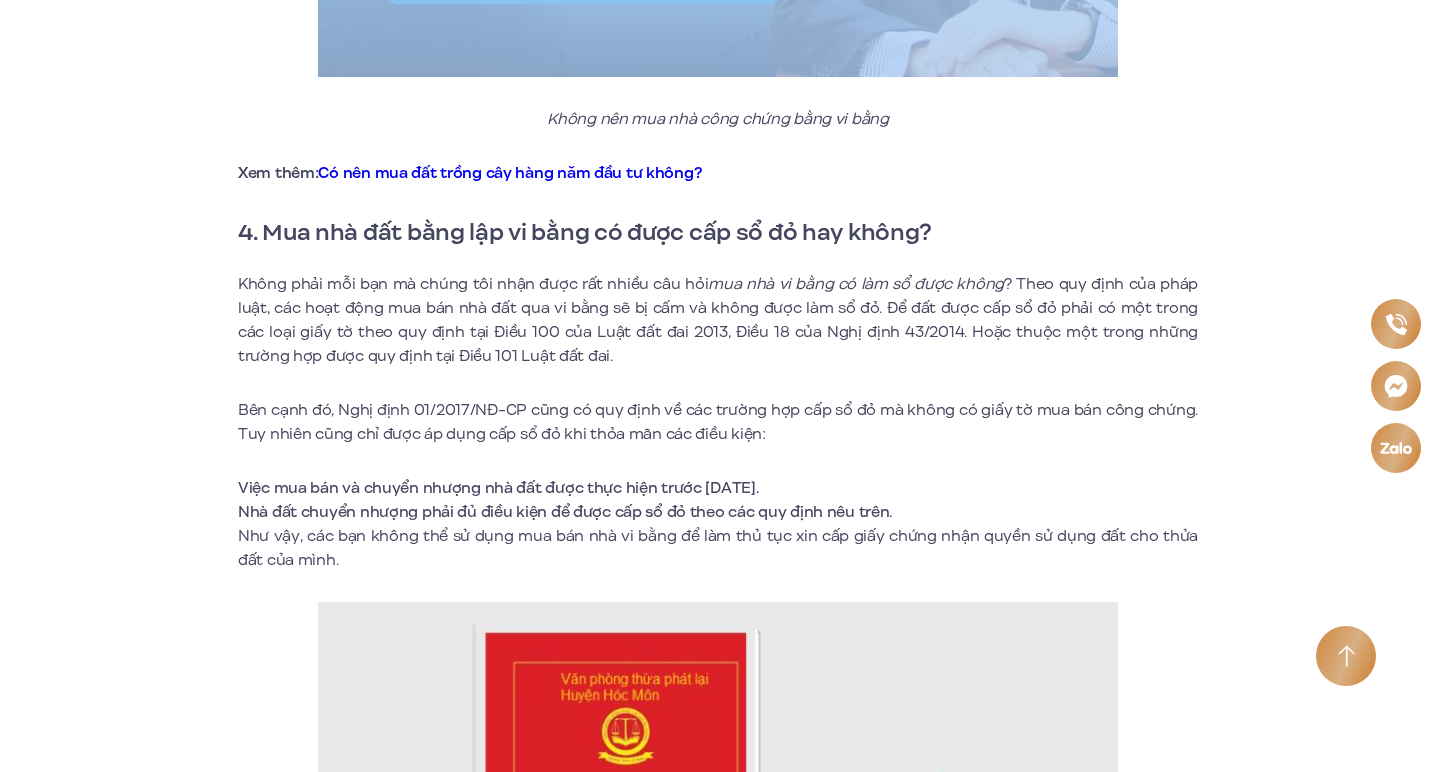 click on "Bên cạnh đó, Nghị định 01/2017/NĐ-CP cũng có quy định về các trường hợp cấp sổ đỏ mà không có giấy tờ mua bán công chứng. Tuy nhiên cũng chỉ được áp dụng cấp sổ đỏ khi thỏa mãn các điều kiện:" at bounding box center [718, 422] 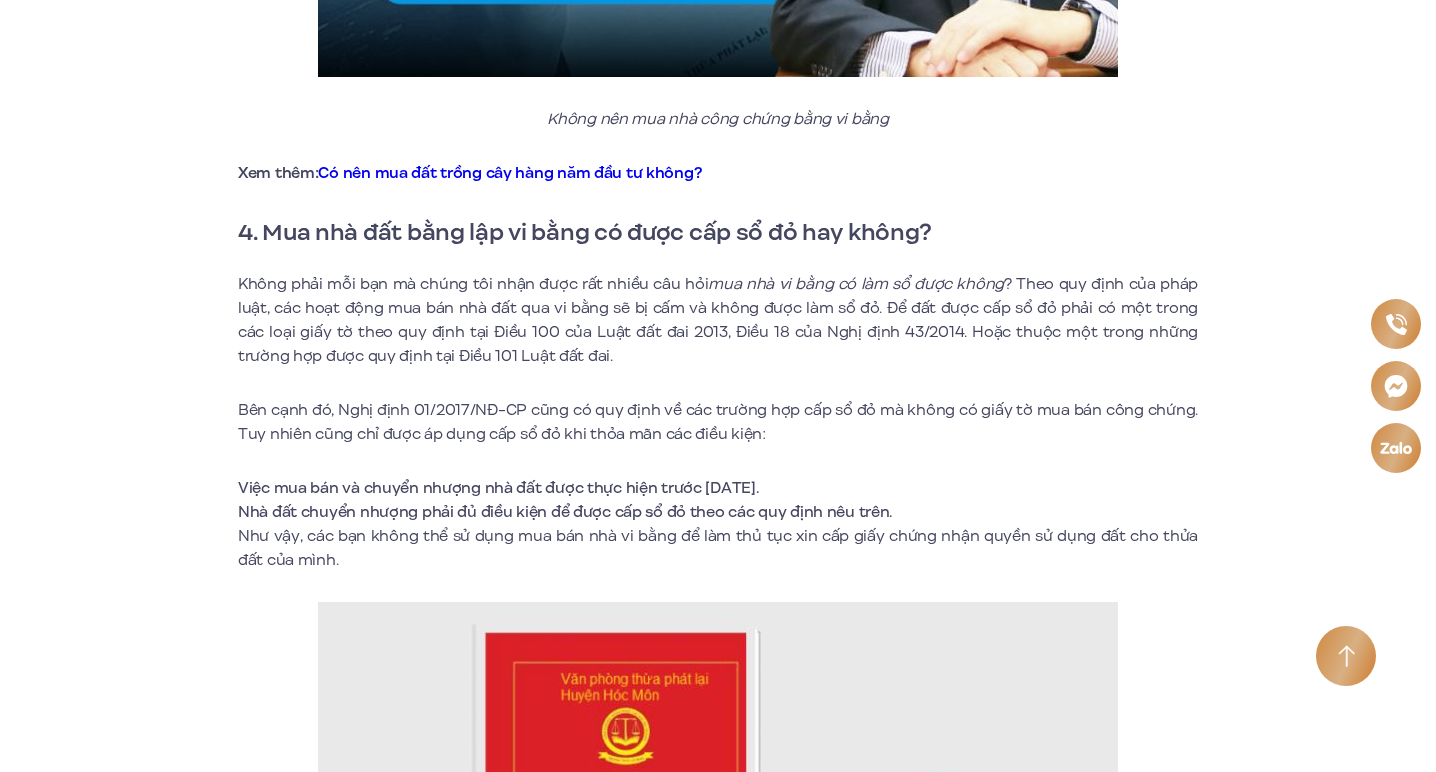 click on "Bên cạnh đó, Nghị định 01/2017/NĐ-CP cũng có quy định về các trường hợp cấp sổ đỏ mà không có giấy tờ mua bán công chứng. Tuy nhiên cũng chỉ được áp dụng cấp sổ đỏ khi thỏa mãn các điều kiện:" at bounding box center (718, 422) 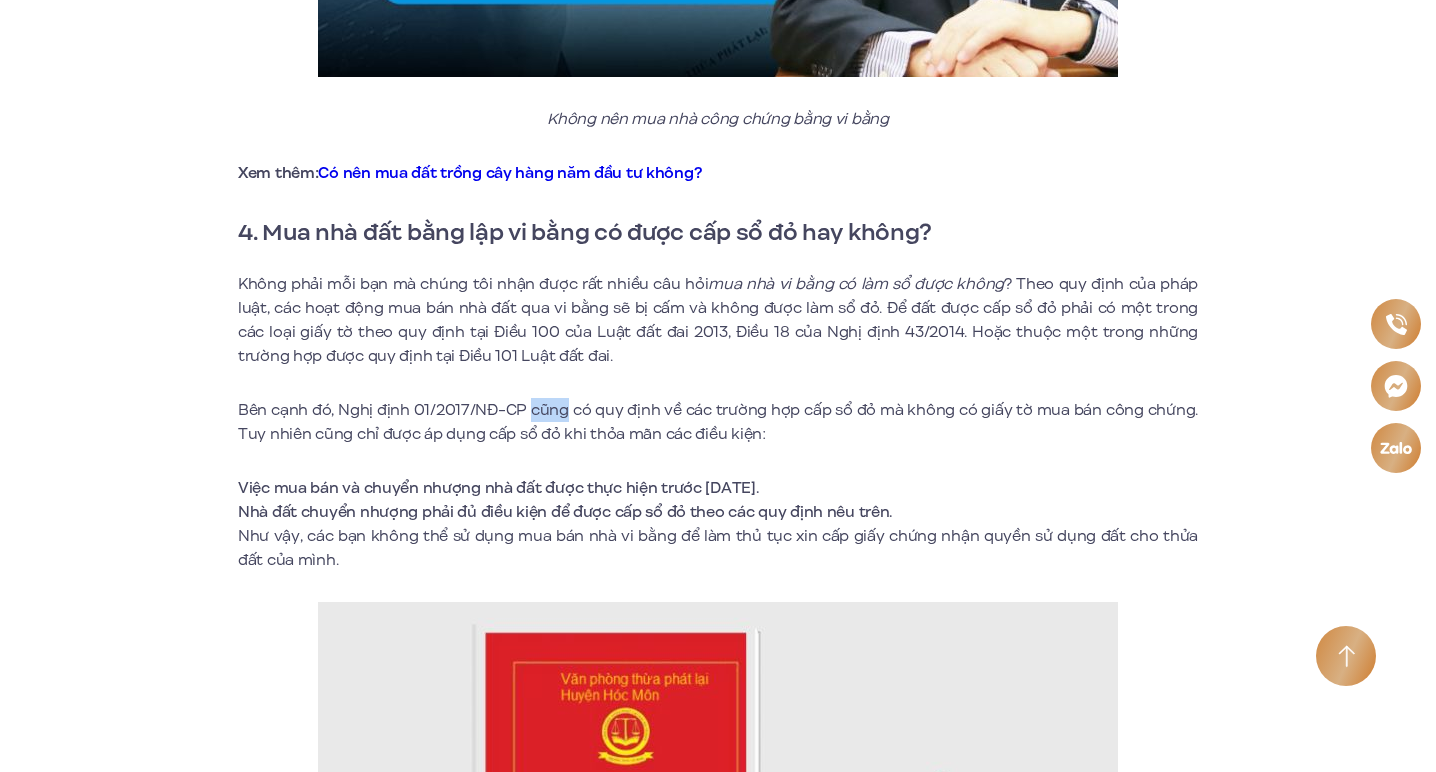 click on "Bên cạnh đó, Nghị định 01/2017/NĐ-CP cũng có quy định về các trường hợp cấp sổ đỏ mà không có giấy tờ mua bán công chứng. Tuy nhiên cũng chỉ được áp dụng cấp sổ đỏ khi thỏa mãn các điều kiện:" at bounding box center (718, 422) 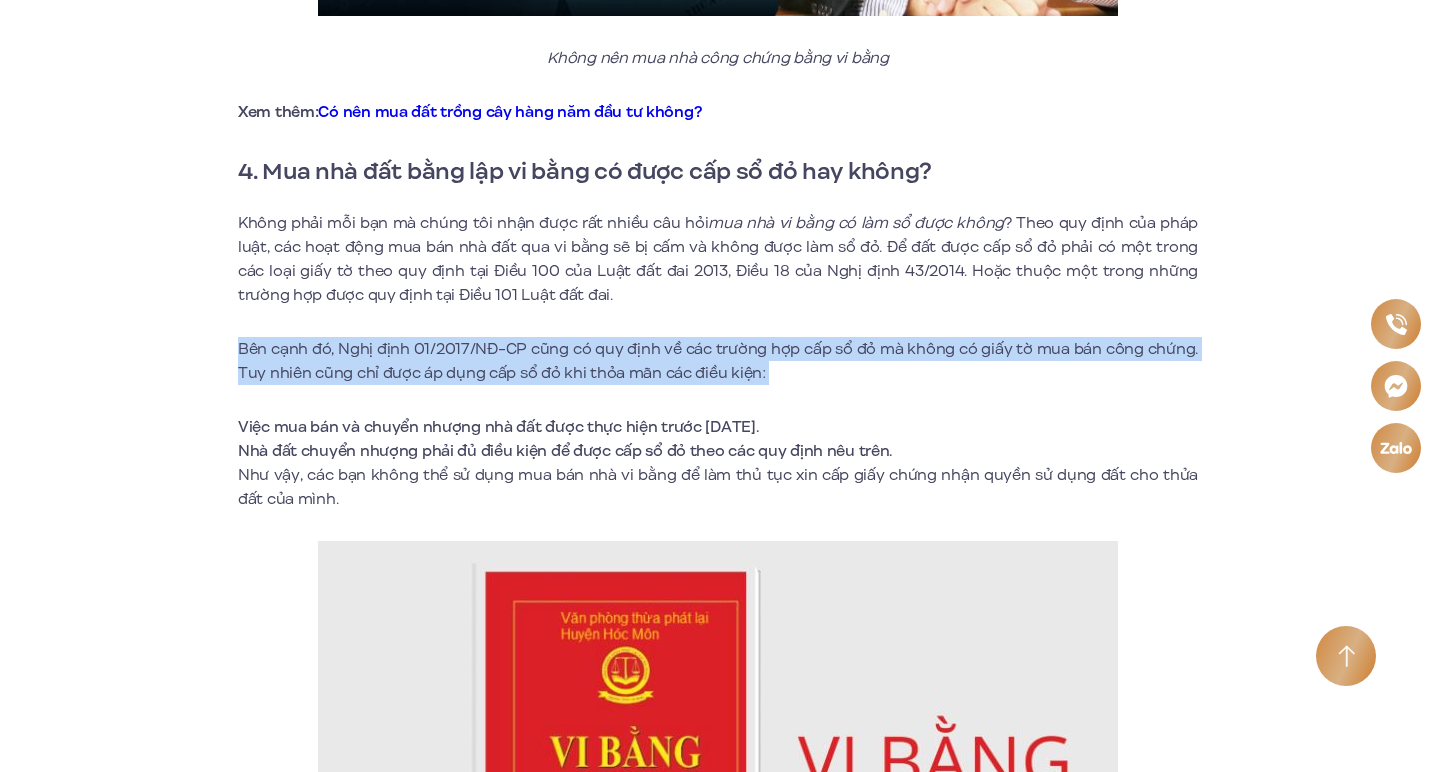 scroll, scrollTop: 2675, scrollLeft: 0, axis: vertical 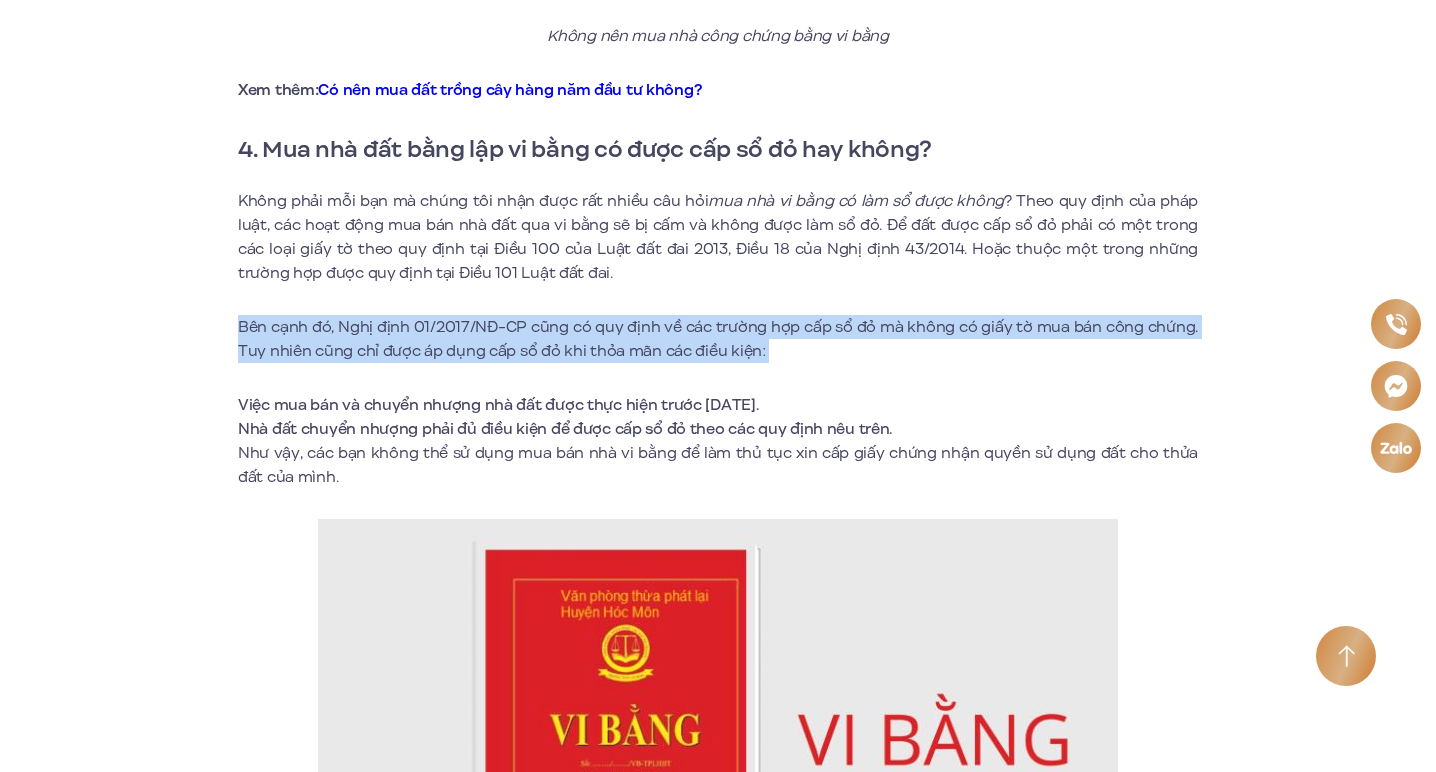 click on "Việc mua bán và chuyển nhượng nhà đất được thực hiện trước [DATE]." at bounding box center [718, 405] 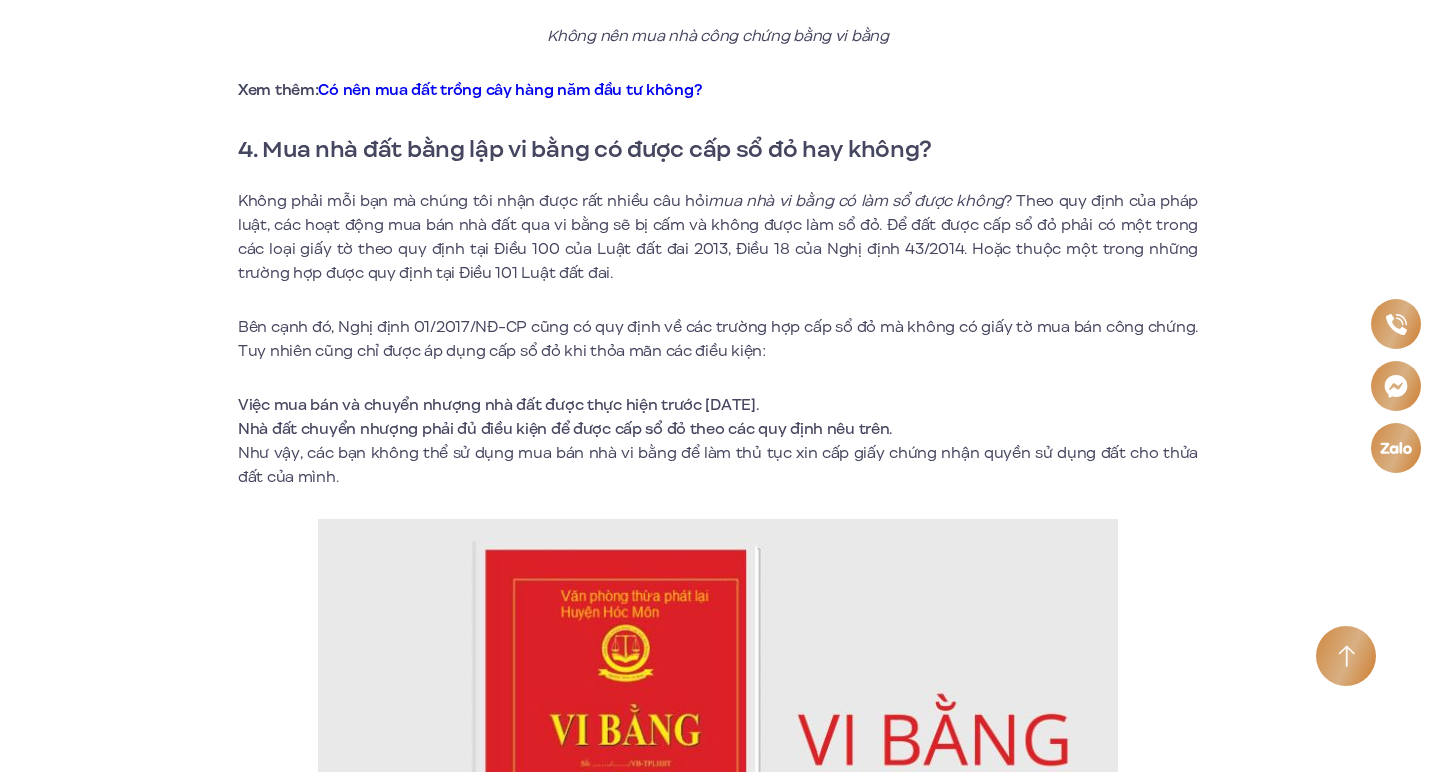 click on "Việc mua bán và chuyển nhượng nhà đất được thực hiện trước [DATE]." at bounding box center (718, 405) 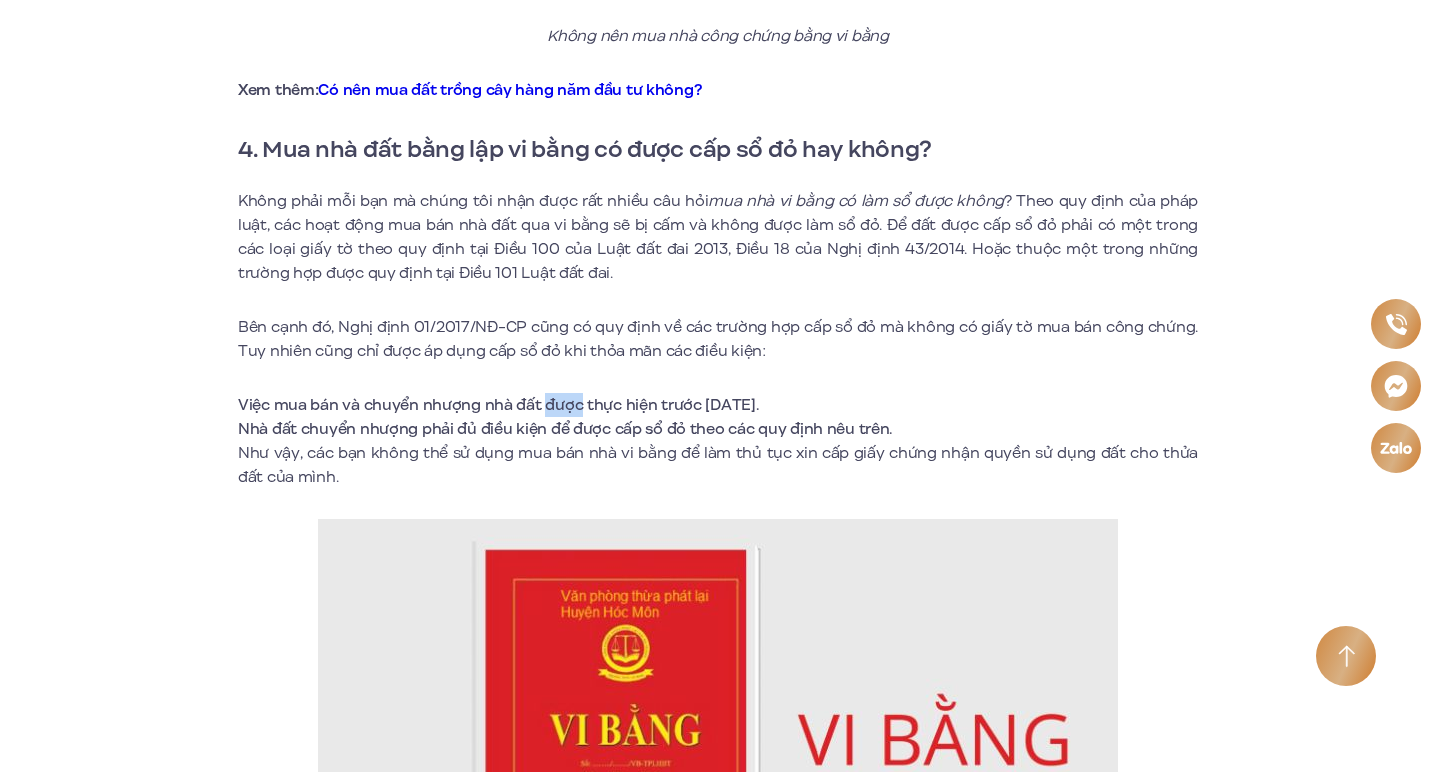 click on "Việc mua bán và chuyển nhượng nhà đất được thực hiện trước [DATE]." at bounding box center (718, 405) 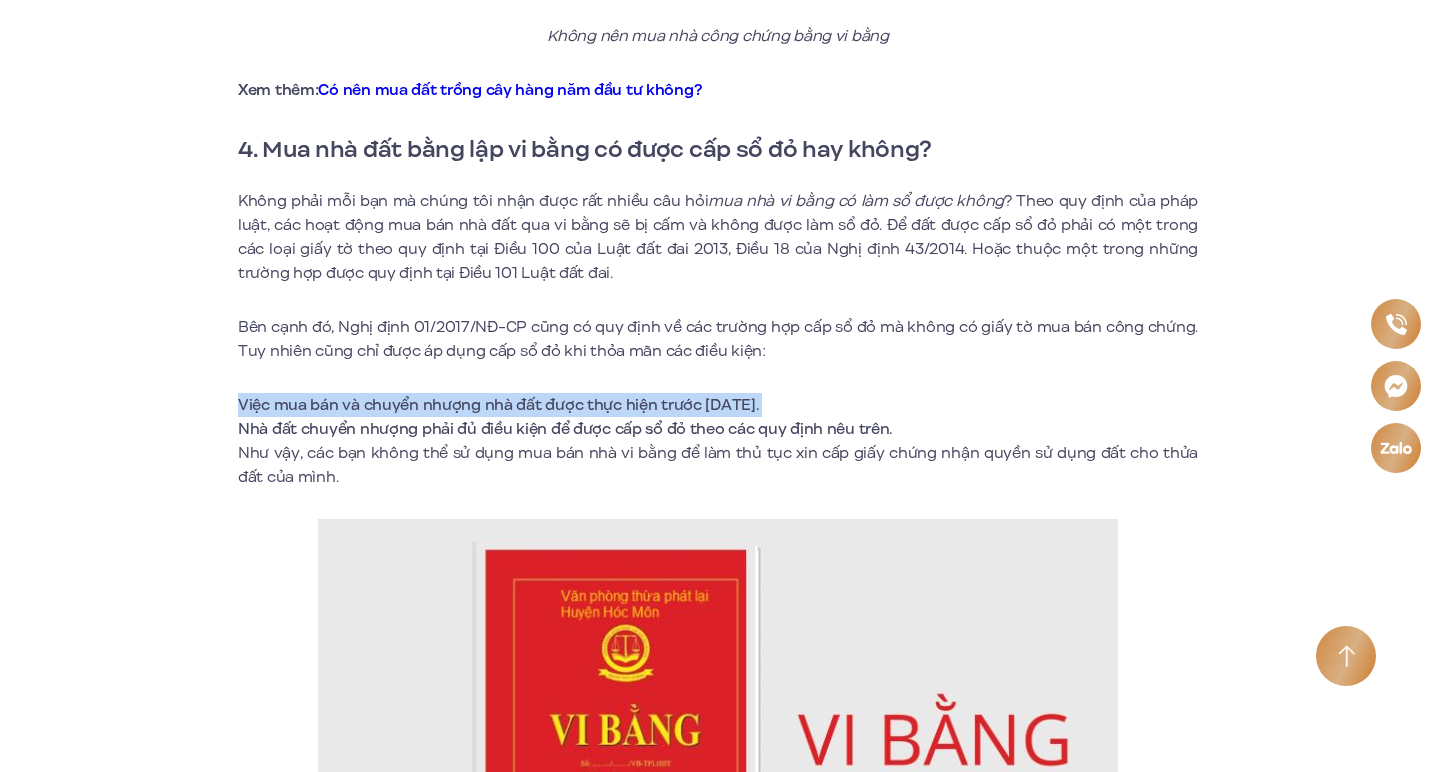 click on "Nhà đất chuyển nhượng phải đủ điều kiện để được cấp sổ đỏ theo các quy định nêu trên." at bounding box center [718, 429] 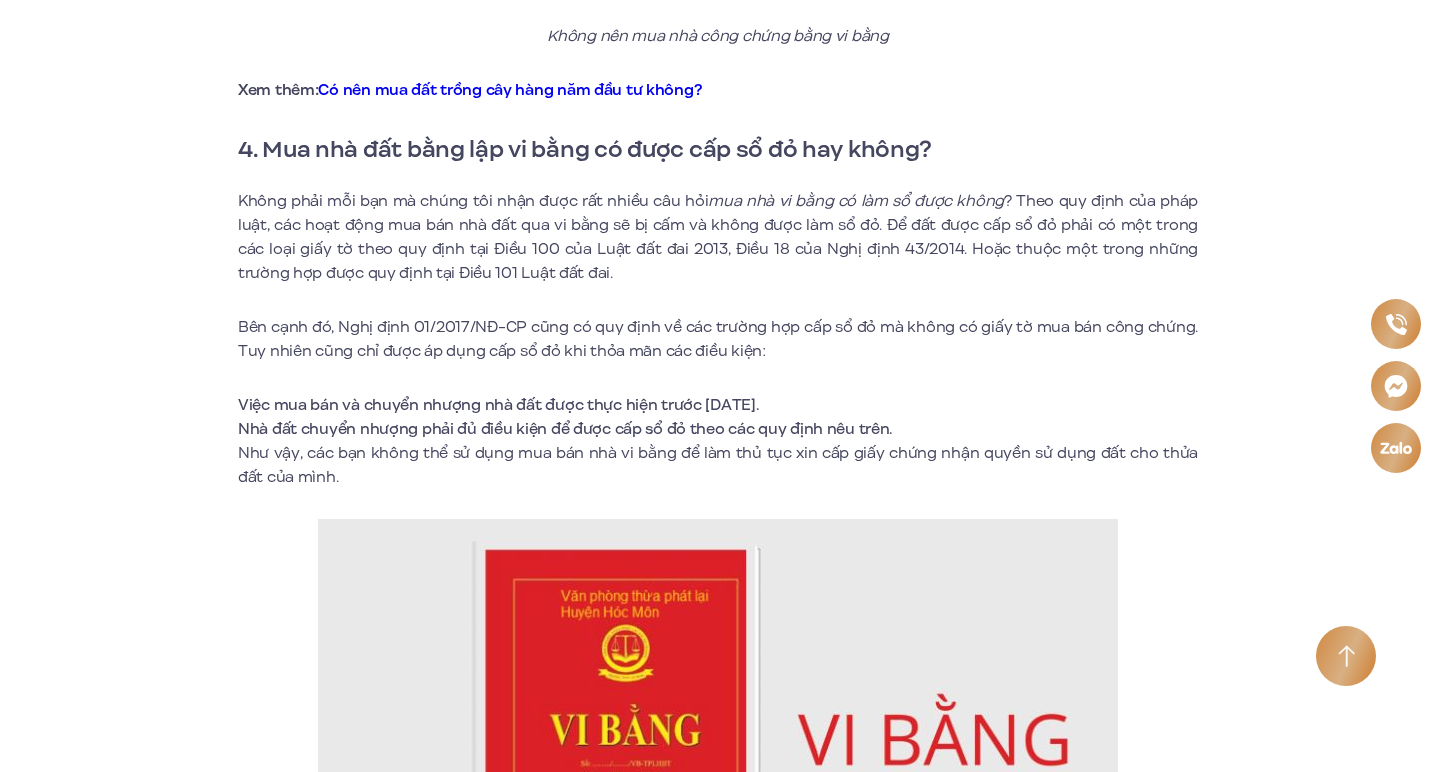 click on "Nhà đất chuyển nhượng phải đủ điều kiện để được cấp sổ đỏ theo các quy định nêu trên." at bounding box center [718, 429] 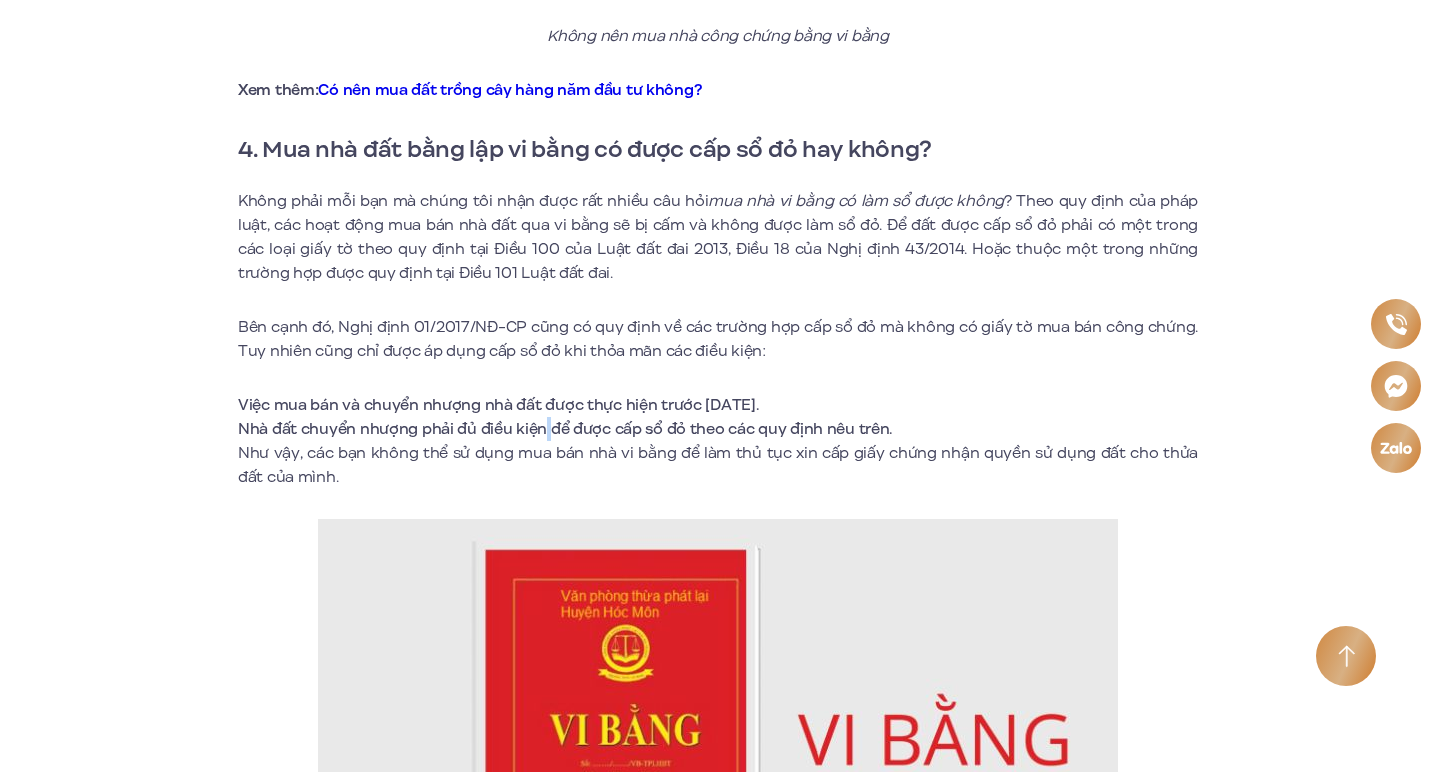 click on "Nhà đất chuyển nhượng phải đủ điều kiện để được cấp sổ đỏ theo các quy định nêu trên." at bounding box center (718, 429) 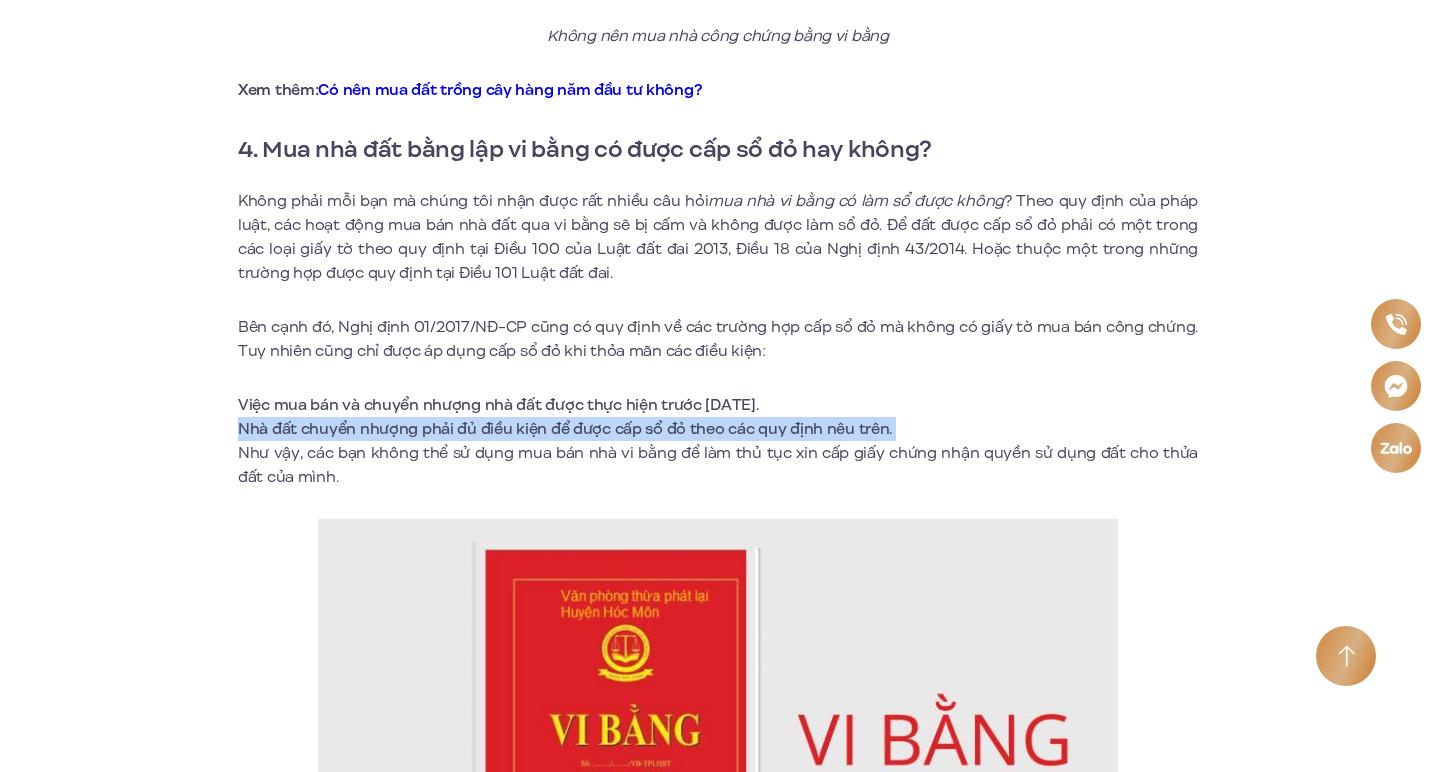 click on "Như vậy, các bạn không thể sử dụng mua bán nhà vi bằng để làm thủ tục xin cấp giấy chứng nhận quyền sử dụng đất cho thửa đất của mình." at bounding box center (718, 465) 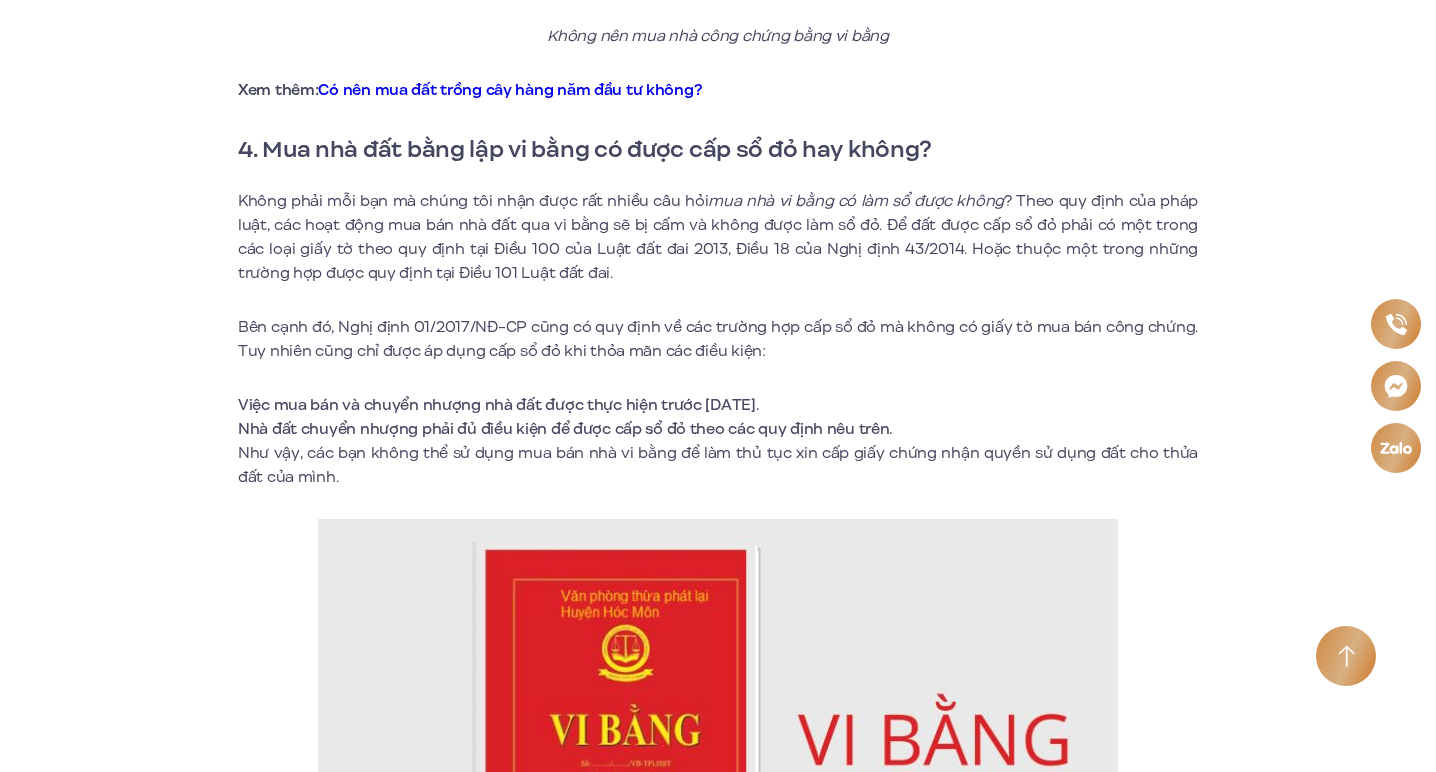 click on "Như vậy, các bạn không thể sử dụng mua bán nhà vi bằng để làm thủ tục xin cấp giấy chứng nhận quyền sử dụng đất cho thửa đất của mình." at bounding box center [718, 465] 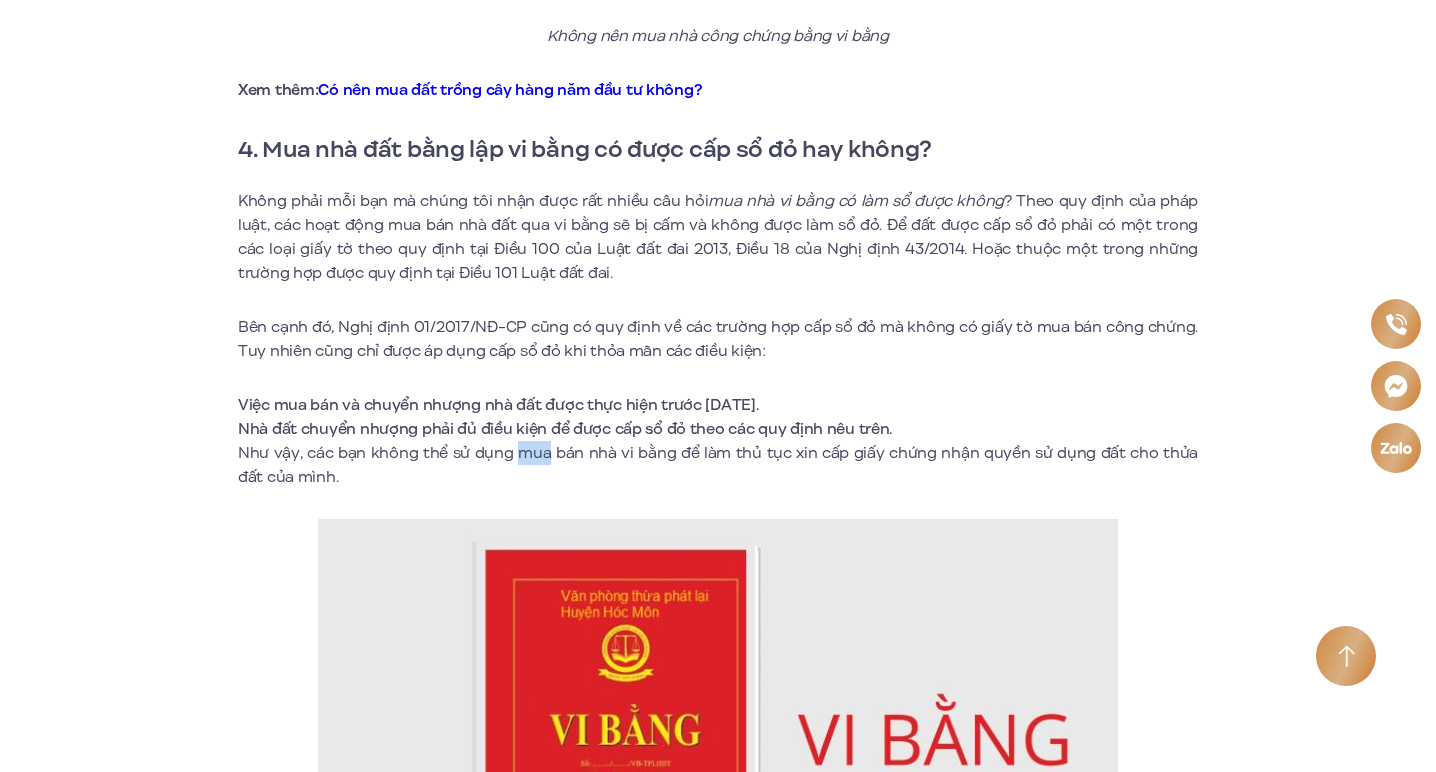 click on "Như vậy, các bạn không thể sử dụng mua bán nhà vi bằng để làm thủ tục xin cấp giấy chứng nhận quyền sử dụng đất cho thửa đất của mình." at bounding box center (718, 465) 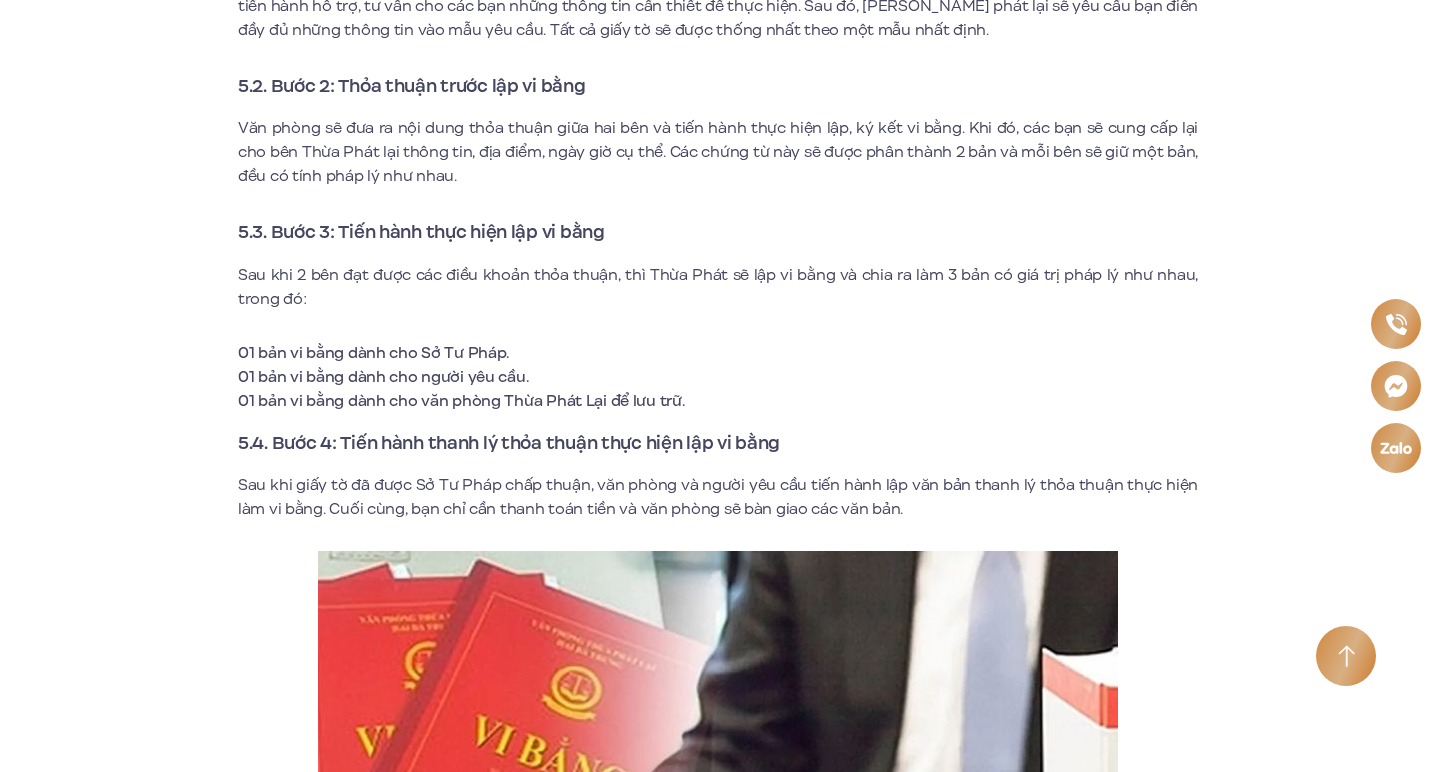 scroll, scrollTop: 3976, scrollLeft: 0, axis: vertical 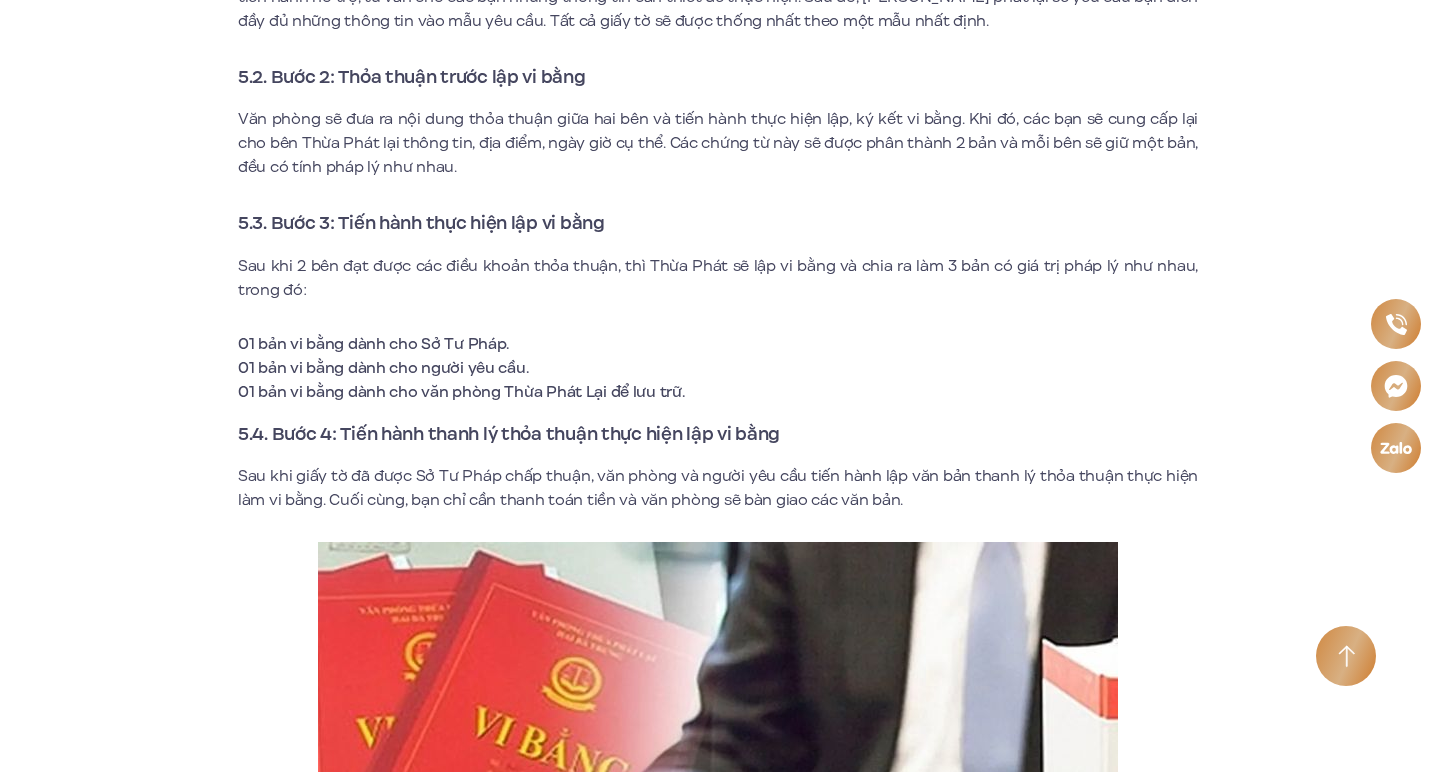 click on "01 bản vi bằng dành cho Sở Tư Pháp." at bounding box center (718, 344) 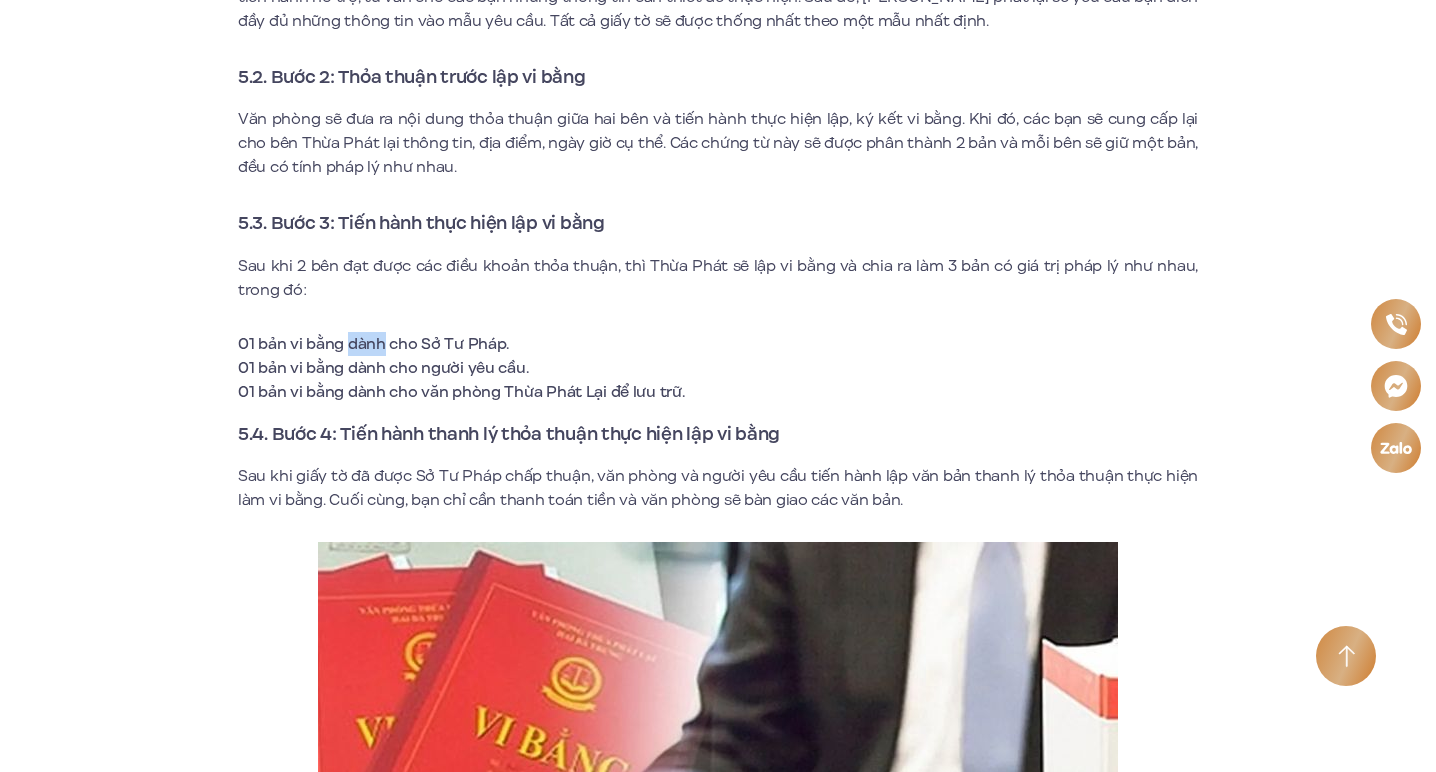 click on "01 bản vi bằng dành cho Sở Tư Pháp." at bounding box center [718, 344] 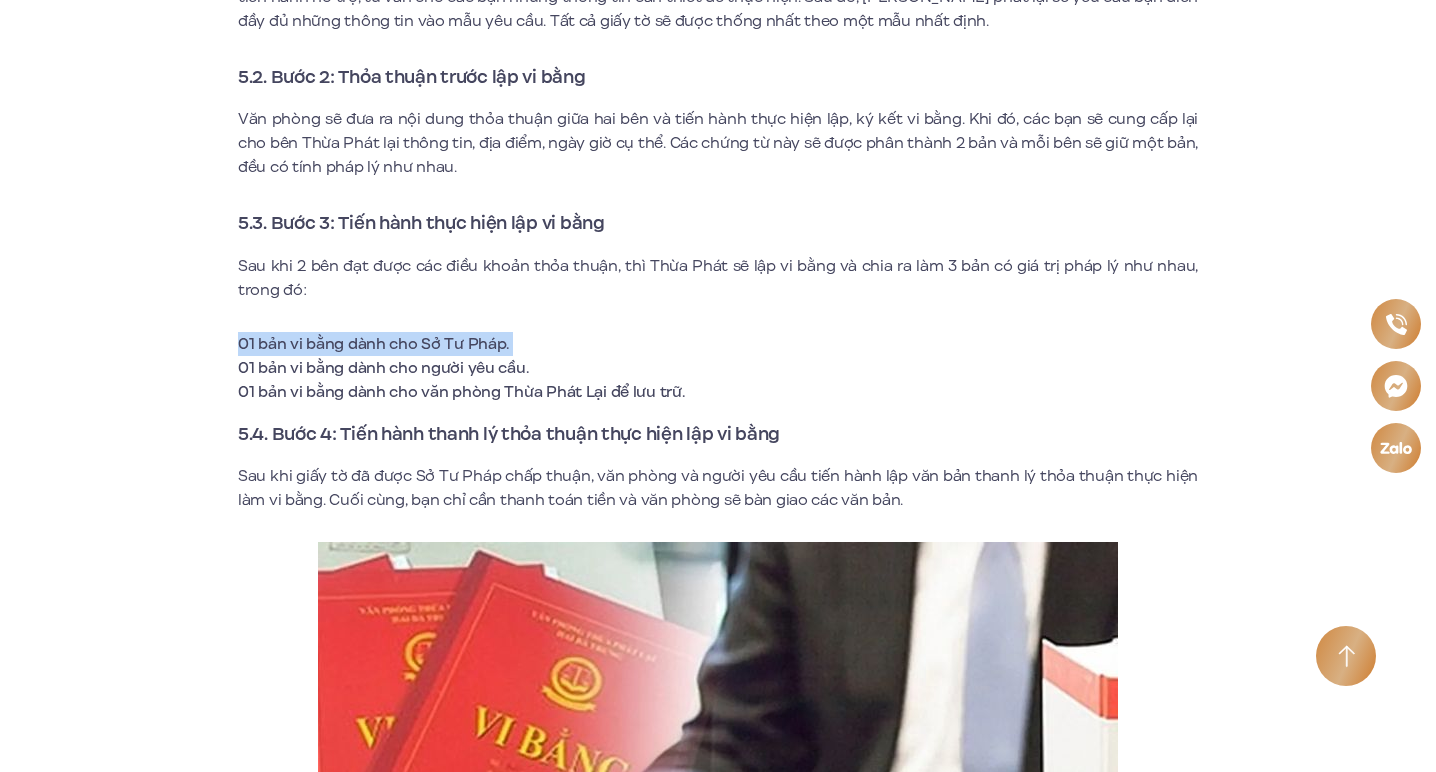 click on "01 bản vi bằng dành cho người yêu cầu." at bounding box center (718, 368) 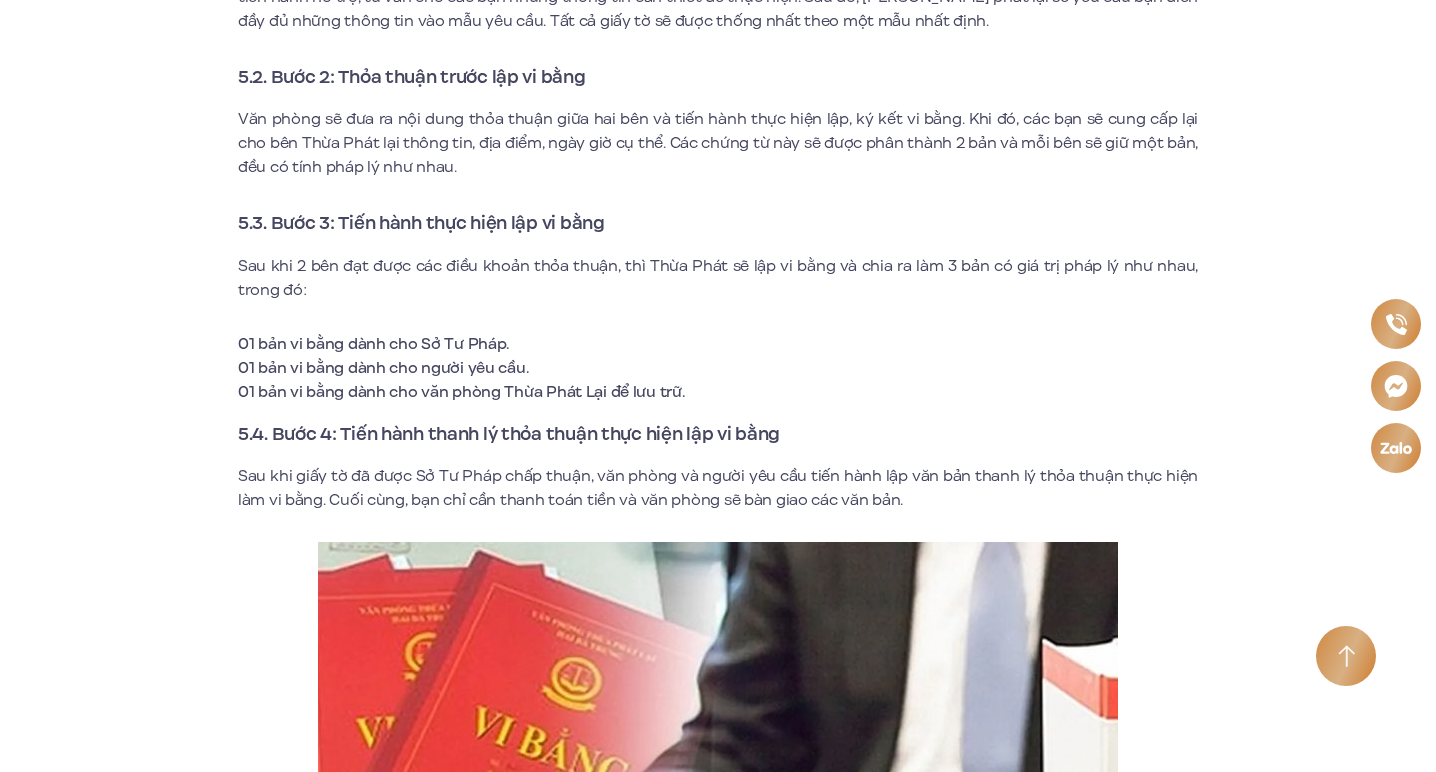 click on "01 bản vi bằng dành cho người yêu cầu." at bounding box center (718, 368) 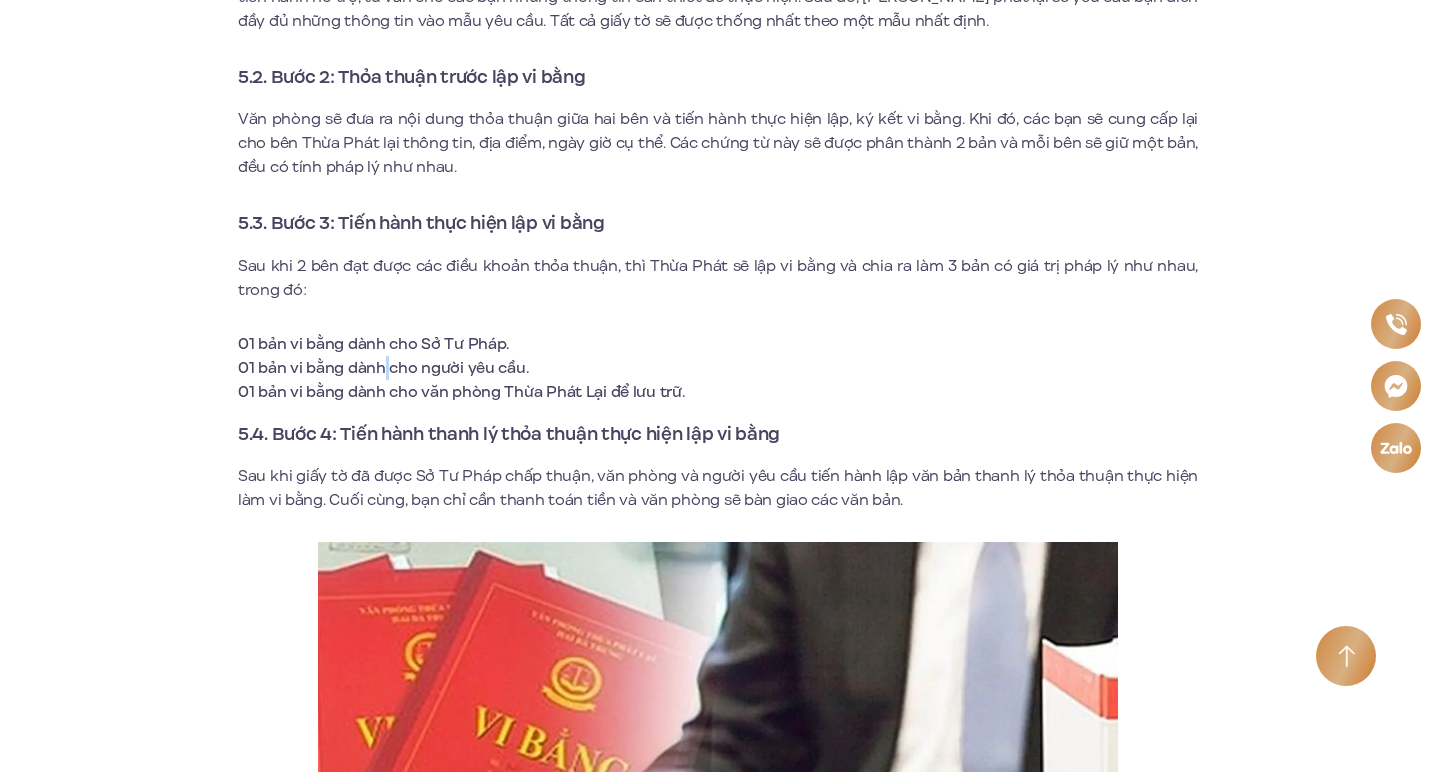 click on "01 bản vi bằng dành cho người yêu cầu." at bounding box center [718, 368] 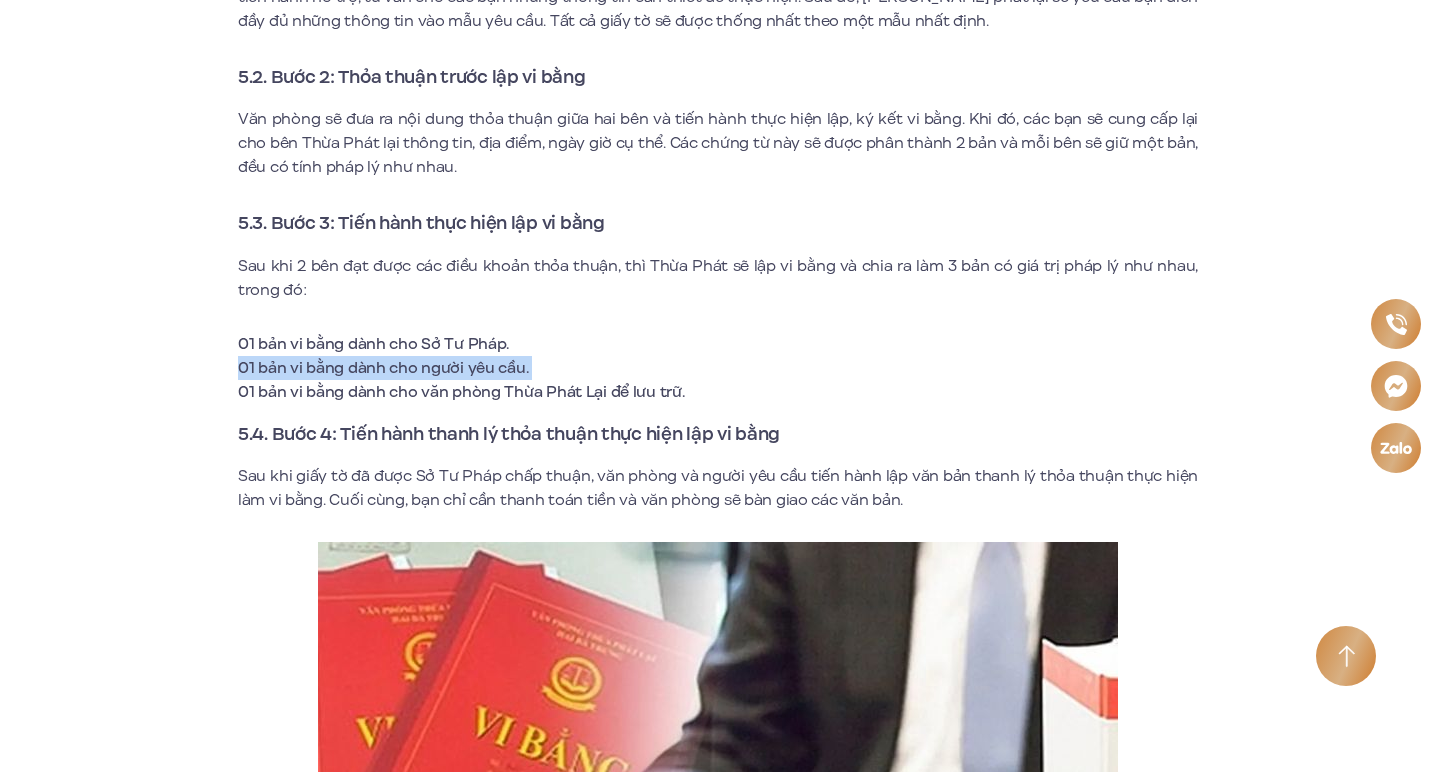 click on "01 bản vi bằng dành cho văn phòng Thừa Phát Lại để lưu trữ." at bounding box center [718, 392] 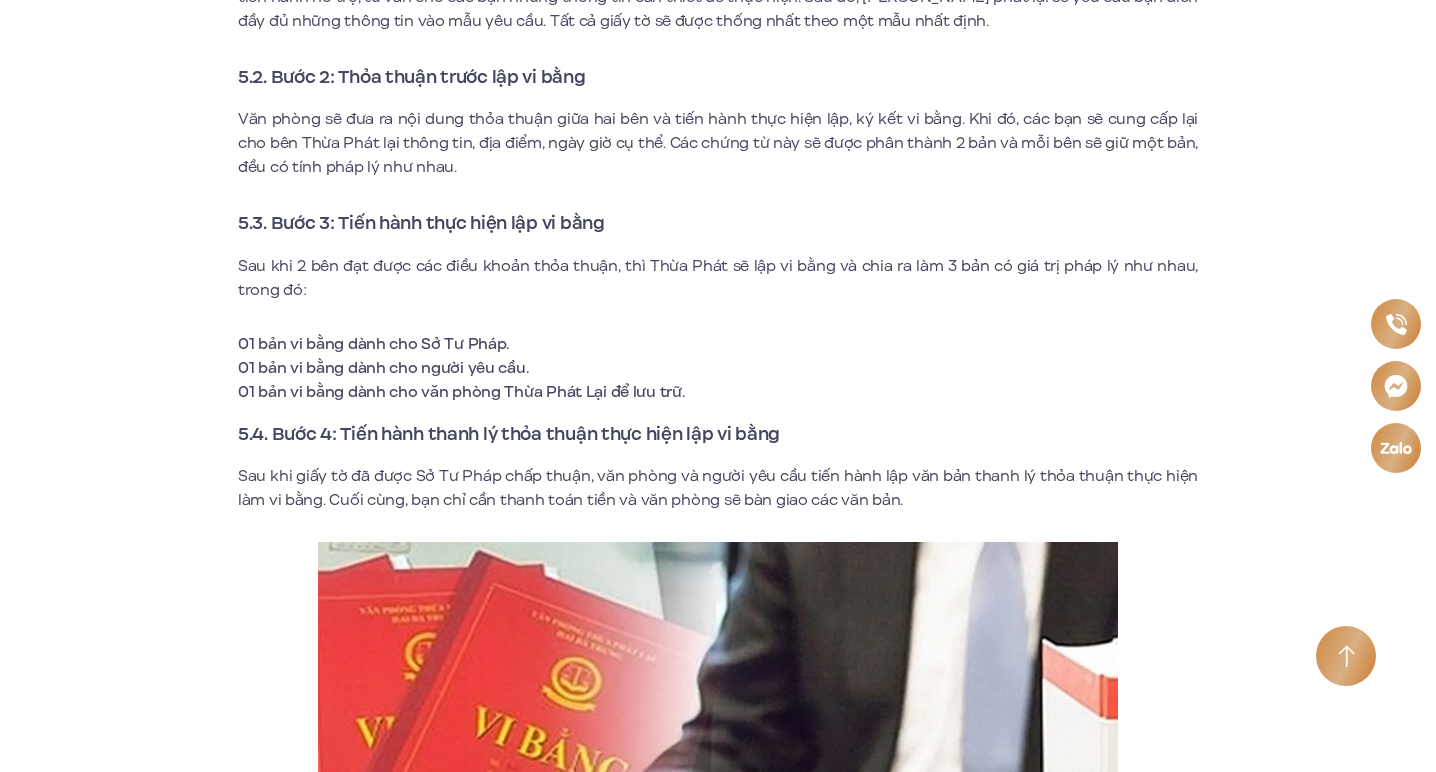 click on "01 bản vi bằng dành cho văn phòng Thừa Phát Lại để lưu trữ." at bounding box center [718, 392] 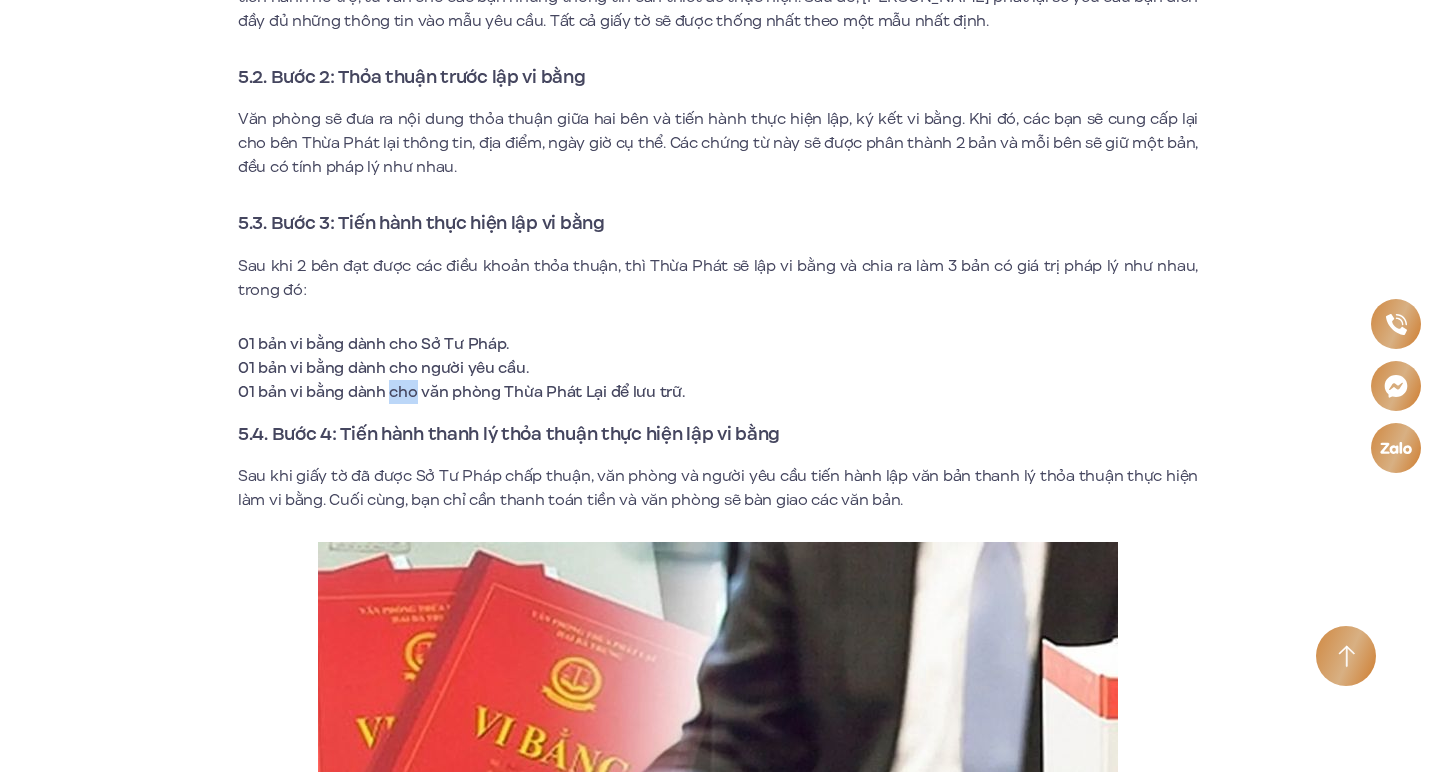 click on "01 bản vi bằng dành cho văn phòng Thừa Phát Lại để lưu trữ." at bounding box center (718, 392) 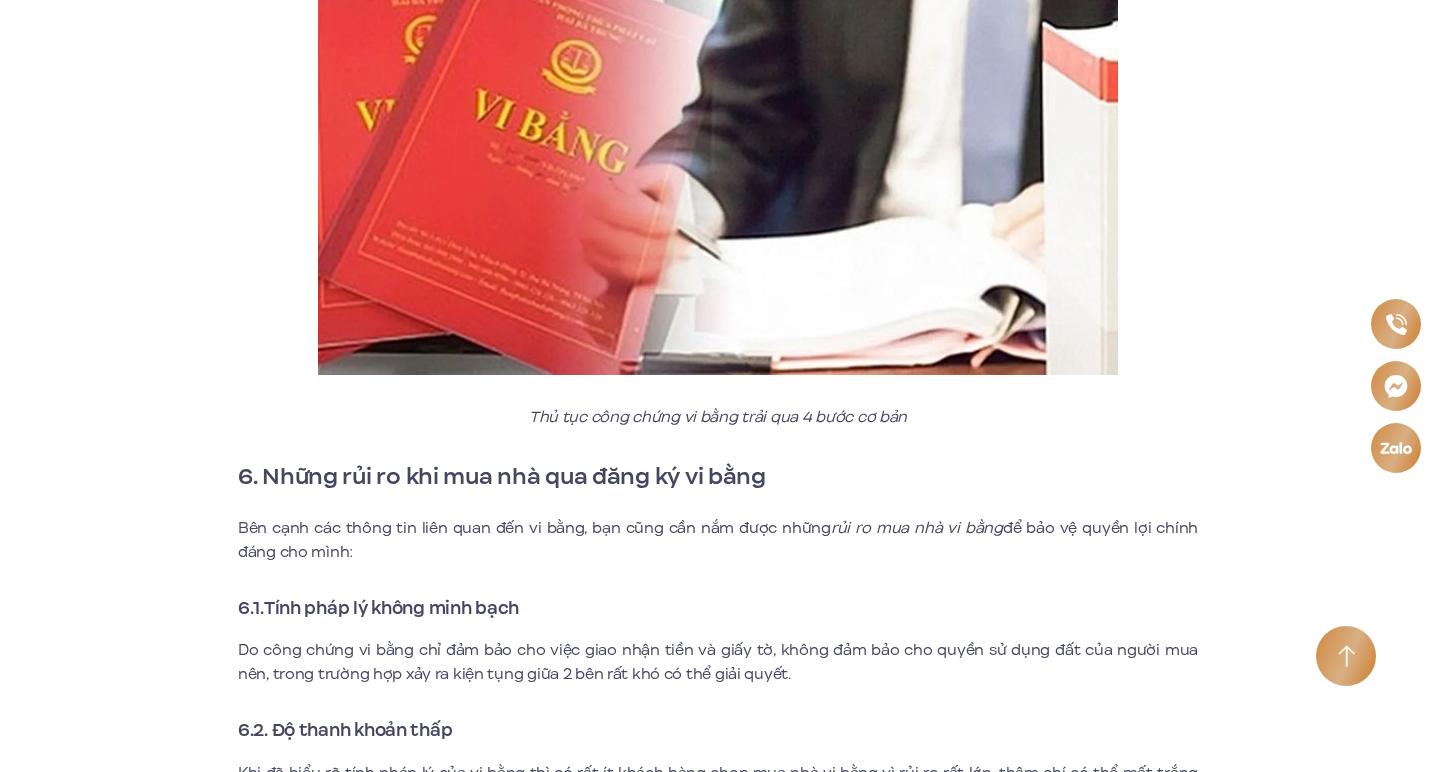 scroll, scrollTop: 4783, scrollLeft: 0, axis: vertical 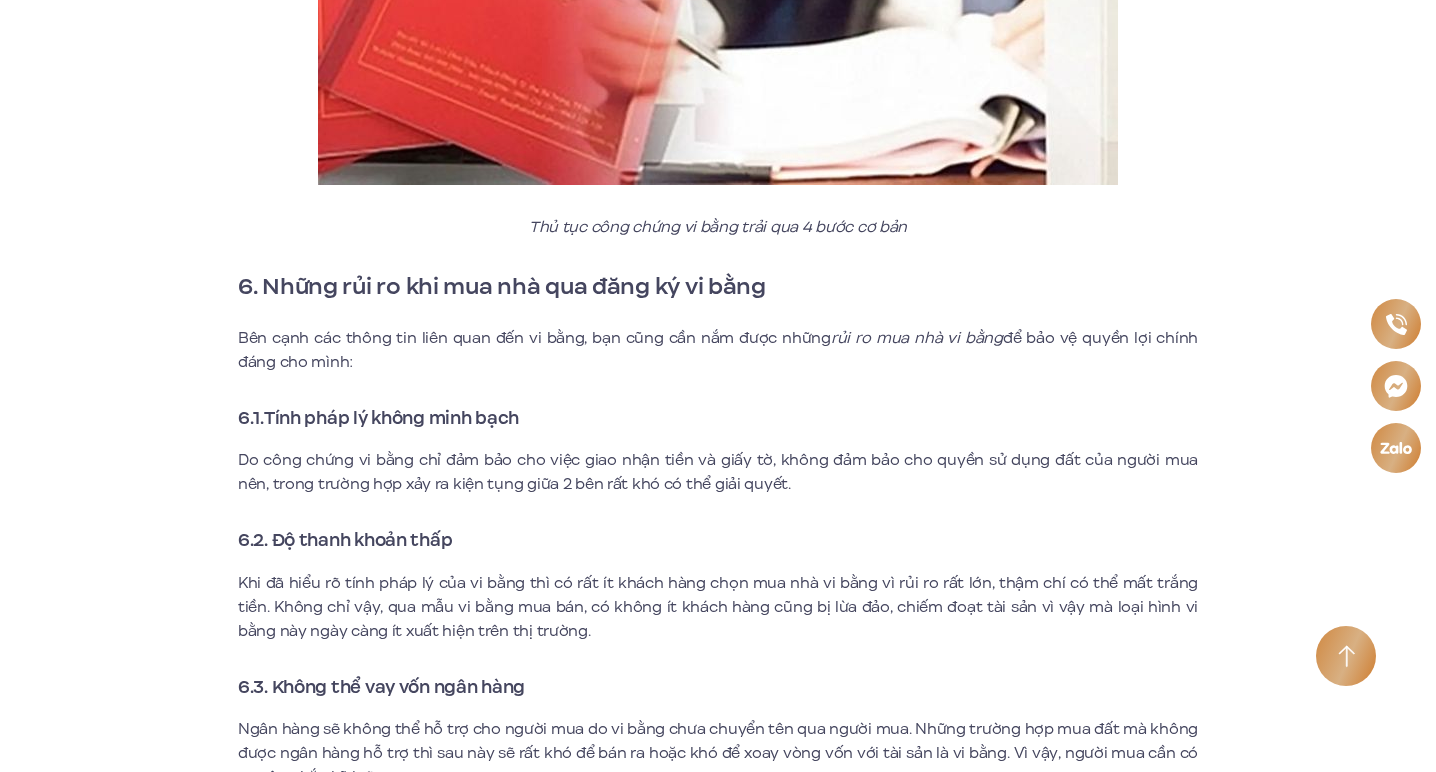 click on "Trong hoạt động mua bán, chuyển nhượng nhà đất hiện nay xuất hiện khá nhiều cụm từ mua nhà vi bằng. Vậy có nên mua nhà vi bằng không? Mua nhà vi bằng có những rủi ro gì? Để giúp các bạn trả lời được các câu hỏi trên, qua bài viết dưới đây, Moonlight 1 – An Lạc Green Symphony sẽ chia sẻ đến các bạn những  kinh nghiệm mua nhà vi bằng  cần thiết nhất.
Xem thêm:  Căn hộ Moonlight 1
‎1. Khái niệm mua nhà vi bằng?
Theo điều 2, Nghị định 08/2020/NĐ-CP, vi bằng là văn bản ghi nhận các sự kiện, hành vi do Thừa phát lại trực tiếp chứng kiến và lập theo yêu cầu của các cá nhân, cơ quan và tổ chức. Hiểu một cách đơn giản hơn thì vi bằng là tài liệu văn bản tổng hợp các hình ảnh, đoạn phim, âm thanh kèm theo nếu thật sự cần thiết.
Xem thêm:  Chung cư Moonlight Residences" at bounding box center (718, 700) 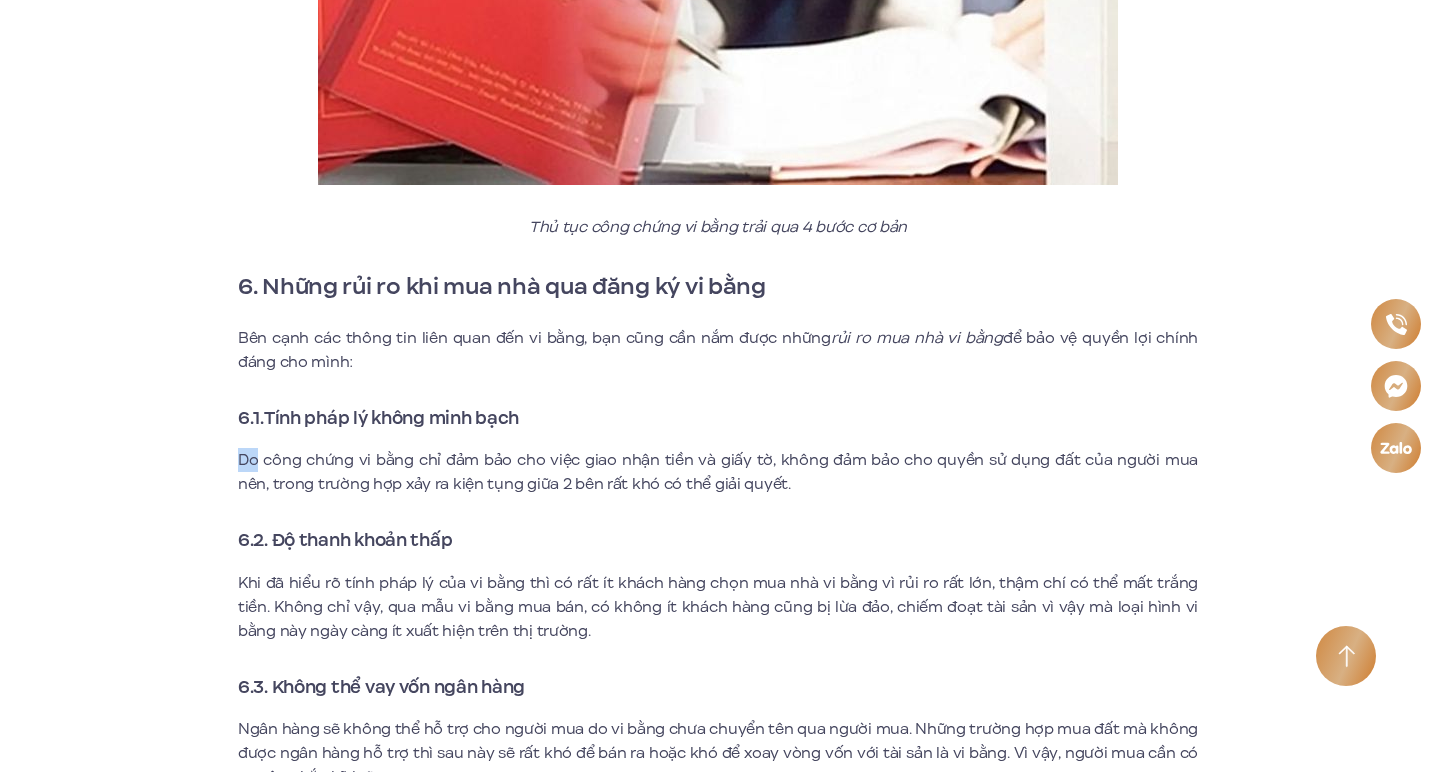 click on "Trong hoạt động mua bán, chuyển nhượng nhà đất hiện nay xuất hiện khá nhiều cụm từ mua nhà vi bằng. Vậy có nên mua nhà vi bằng không? Mua nhà vi bằng có những rủi ro gì? Để giúp các bạn trả lời được các câu hỏi trên, qua bài viết dưới đây, Moonlight 1 – An Lạc Green Symphony sẽ chia sẻ đến các bạn những  kinh nghiệm mua nhà vi bằng  cần thiết nhất.
Xem thêm:  Căn hộ Moonlight 1
‎1. Khái niệm mua nhà vi bằng?
Theo điều 2, Nghị định 08/2020/NĐ-CP, vi bằng là văn bản ghi nhận các sự kiện, hành vi do Thừa phát lại trực tiếp chứng kiến và lập theo yêu cầu của các cá nhân, cơ quan và tổ chức. Hiểu một cách đơn giản hơn thì vi bằng là tài liệu văn bản tổng hợp các hình ảnh, đoạn phim, âm thanh kèm theo nếu thật sự cần thiết.
Xem thêm:  Chung cư Moonlight Residences" at bounding box center (718, 700) 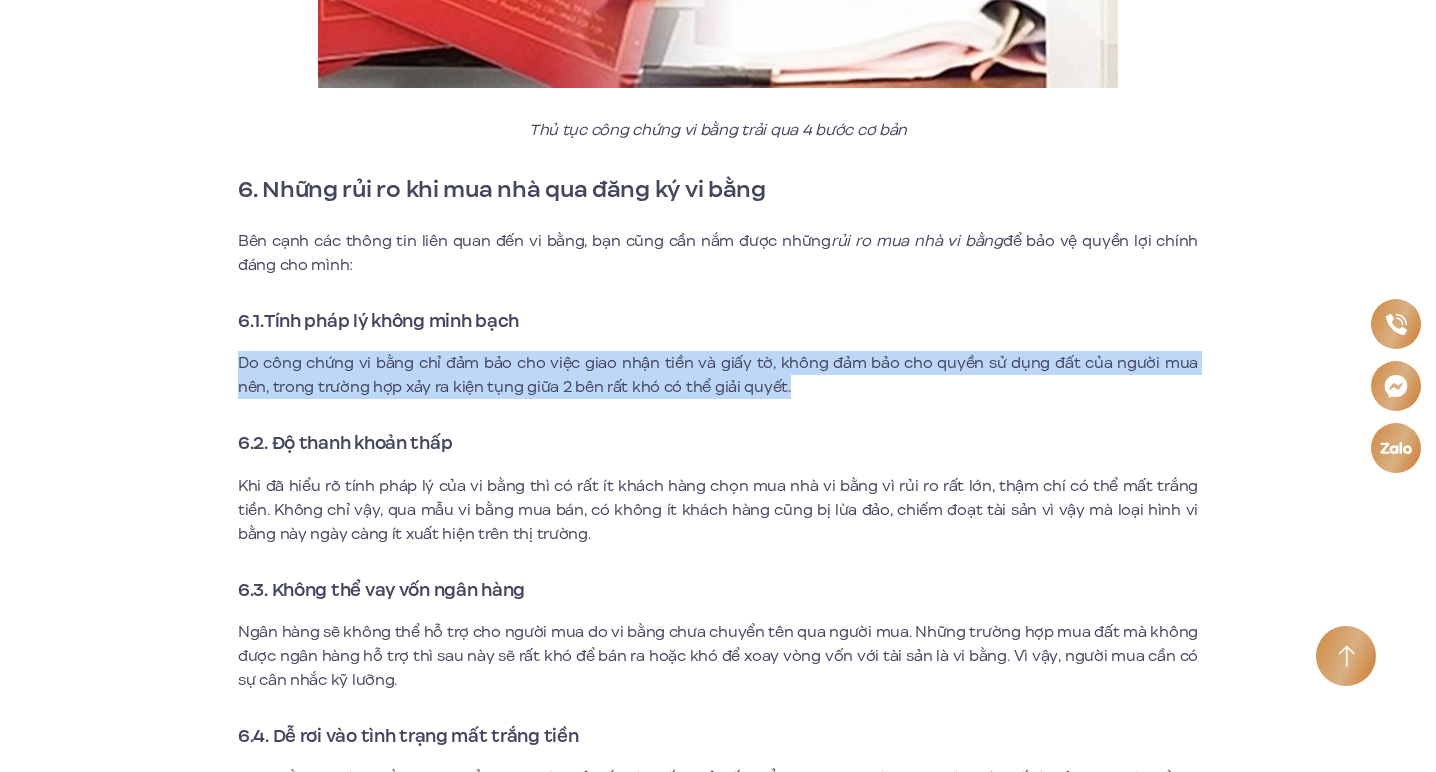scroll, scrollTop: 4887, scrollLeft: 0, axis: vertical 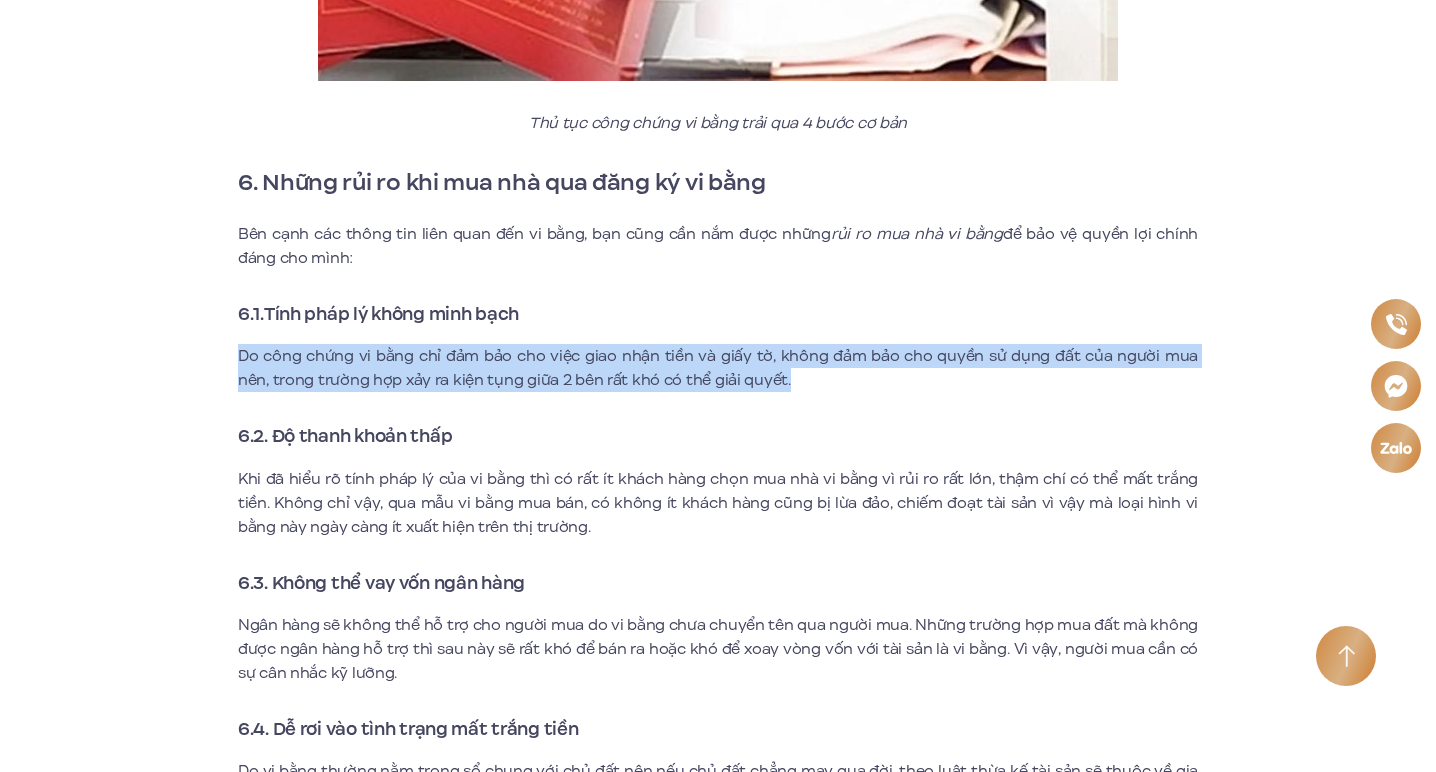 click on "Khi đã hiểu rõ tính pháp lý của vi bằng thì có rất ít khách hàng chọn mua nhà vi bằng vì rủi ro rất lớn, thậm chí có thể mất trắng tiền. Không chỉ vậy, qua mẫu vi bằng mua bán, có không ít khách hàng cũng bị lừa đảo, chiếm đoạt tài sản vì vậy mà loại hình vi bằng này ngày càng ít xuất hiện trên thị trường." at bounding box center (718, 503) 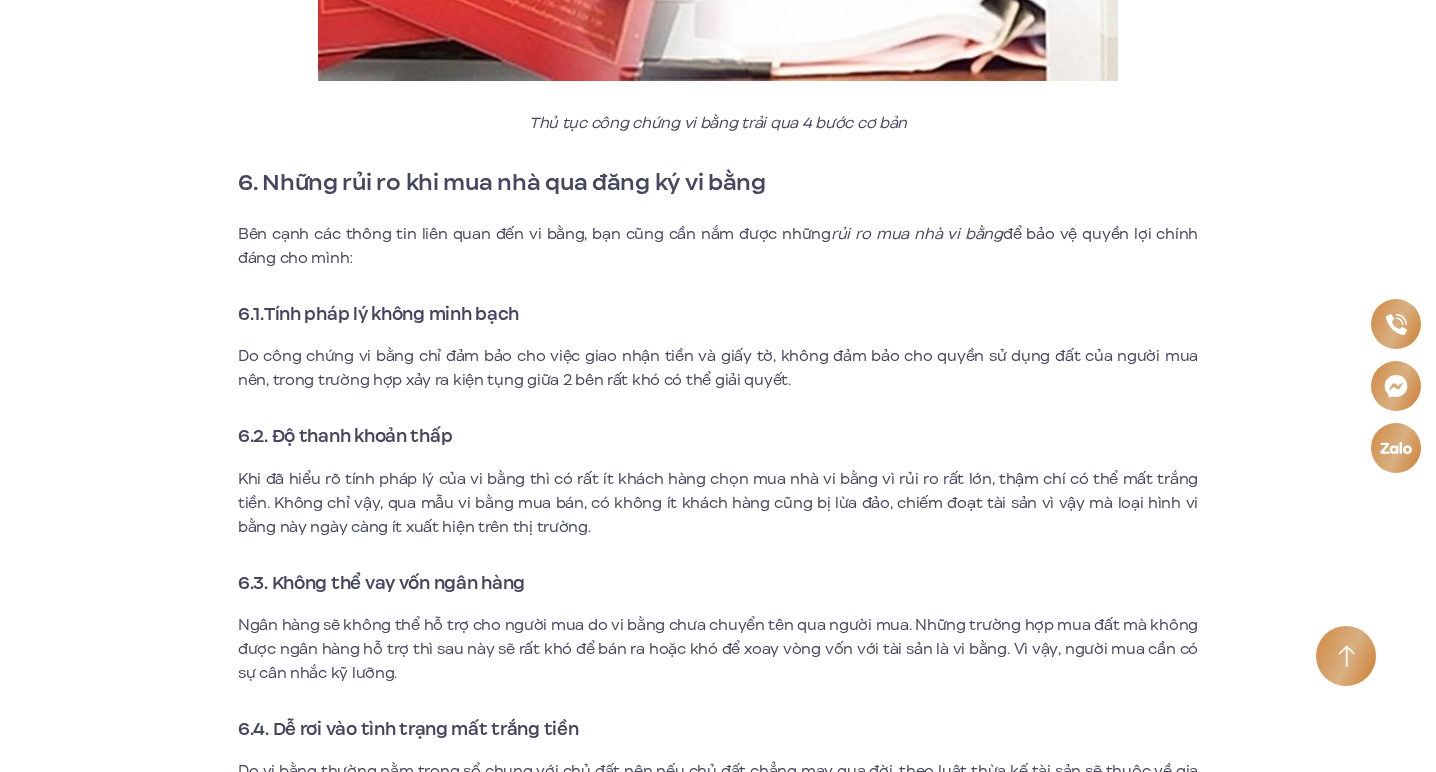 click on "Khi đã hiểu rõ tính pháp lý của vi bằng thì có rất ít khách hàng chọn mua nhà vi bằng vì rủi ro rất lớn, thậm chí có thể mất trắng tiền. Không chỉ vậy, qua mẫu vi bằng mua bán, có không ít khách hàng cũng bị lừa đảo, chiếm đoạt tài sản vì vậy mà loại hình vi bằng này ngày càng ít xuất hiện trên thị trường." at bounding box center [718, 503] 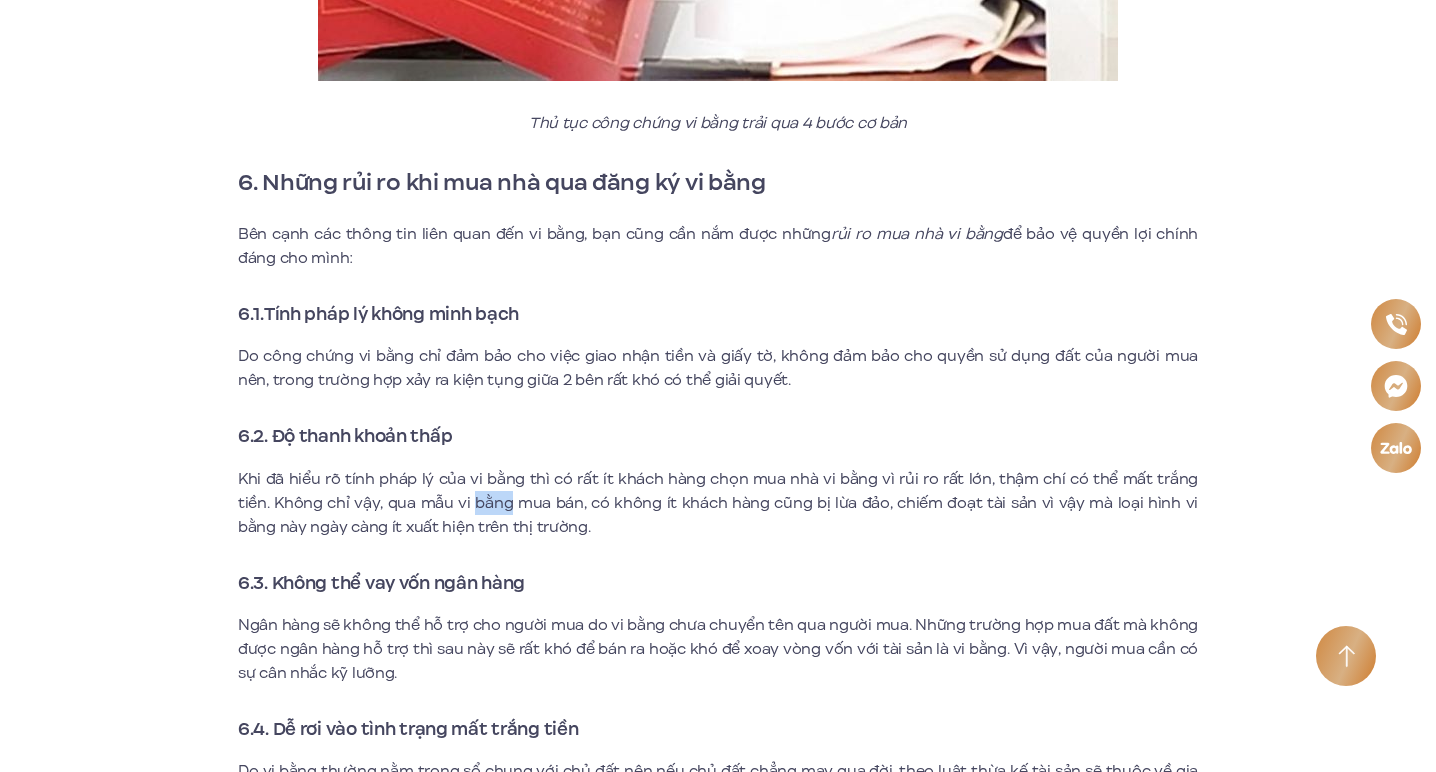 click on "Khi đã hiểu rõ tính pháp lý của vi bằng thì có rất ít khách hàng chọn mua nhà vi bằng vì rủi ro rất lớn, thậm chí có thể mất trắng tiền. Không chỉ vậy, qua mẫu vi bằng mua bán, có không ít khách hàng cũng bị lừa đảo, chiếm đoạt tài sản vì vậy mà loại hình vi bằng này ngày càng ít xuất hiện trên thị trường." at bounding box center (718, 503) 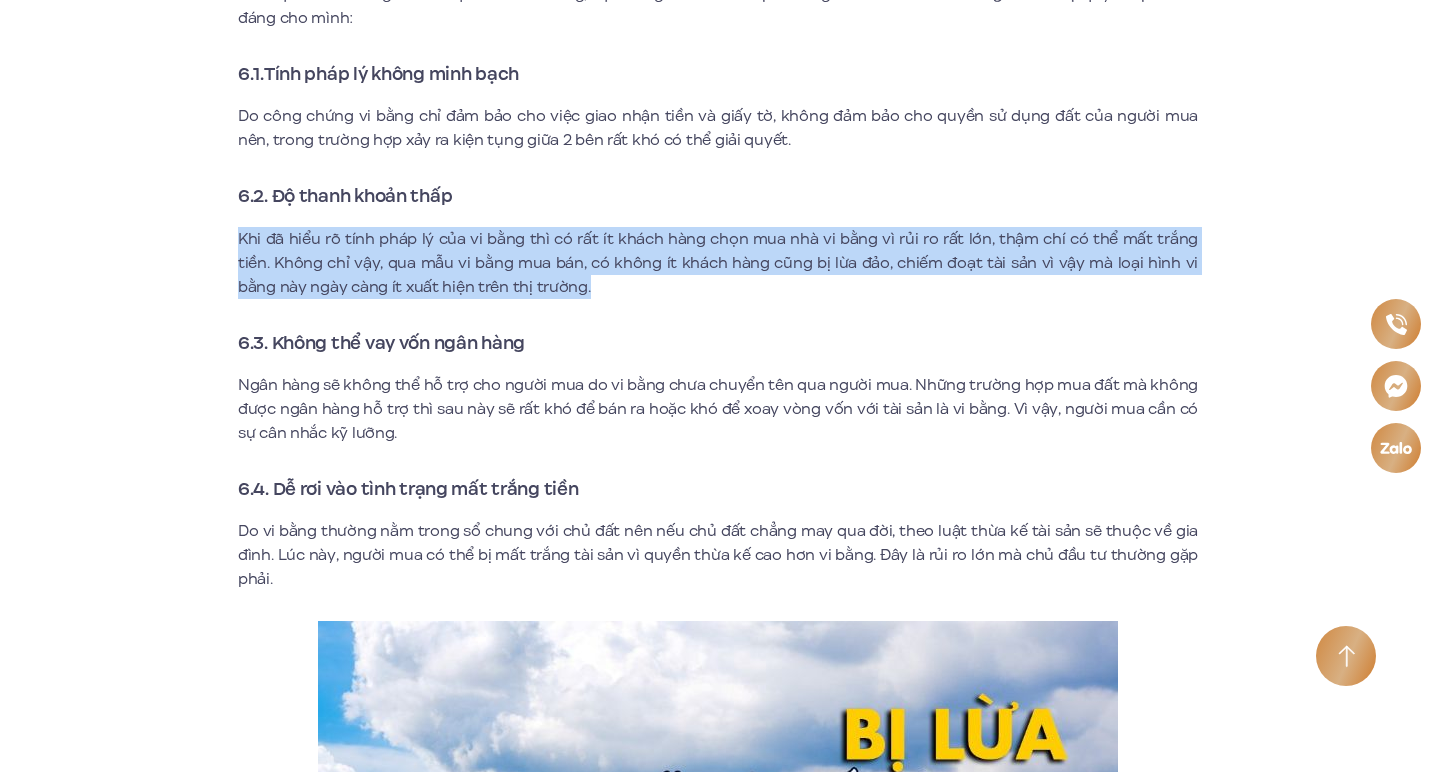 scroll, scrollTop: 5129, scrollLeft: 0, axis: vertical 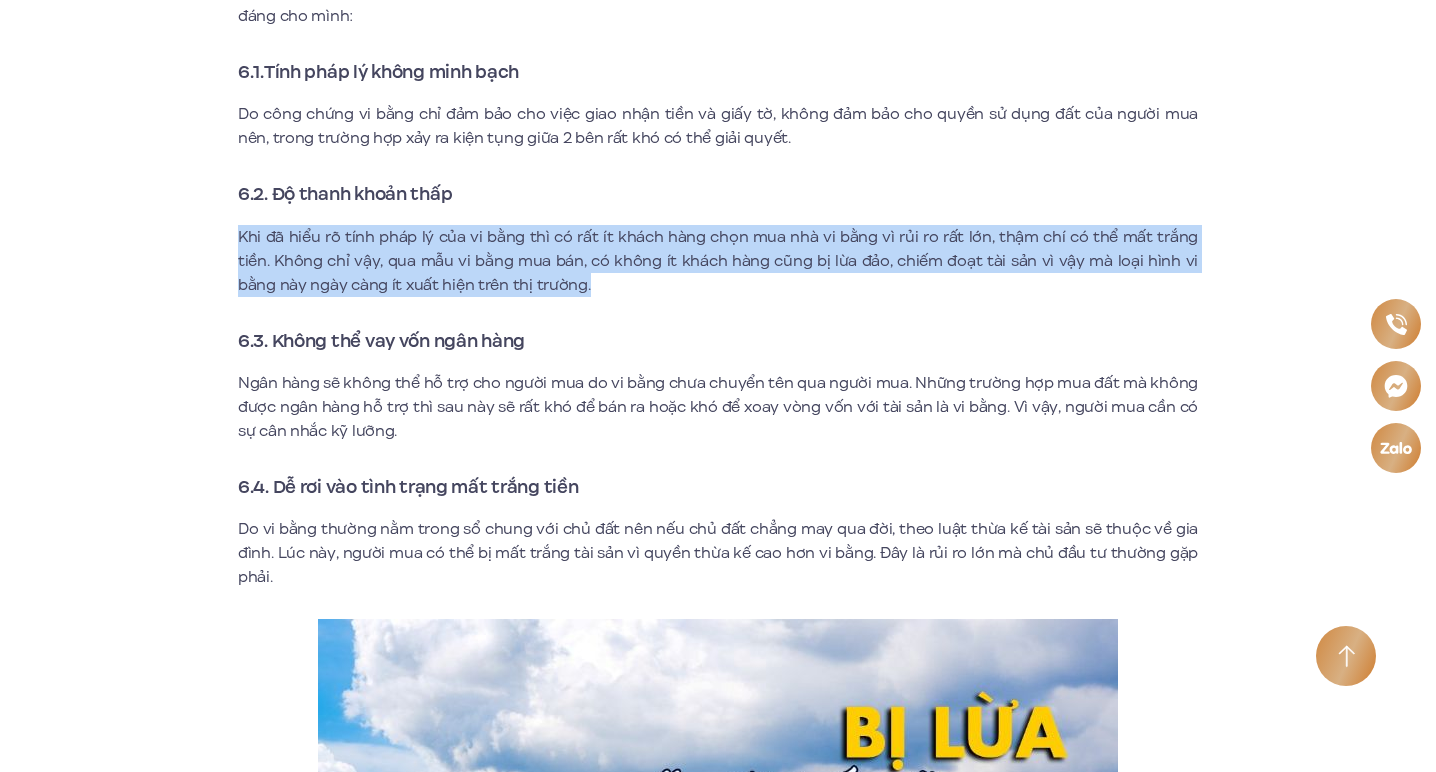 click on "Ngân hàng sẽ không thể hỗ trợ cho người mua do vi bằng chưa chuyển tên qua người mua. Những trường hợp mua đất mà không được ngân hàng hỗ trợ thì sau này sẽ rất khó để bán ra hoặc khó để xoay vòng vốn với tài sản là vi bằng. Vì vậy, người mua cần có sự cân nhắc kỹ lưỡng." at bounding box center [718, 407] 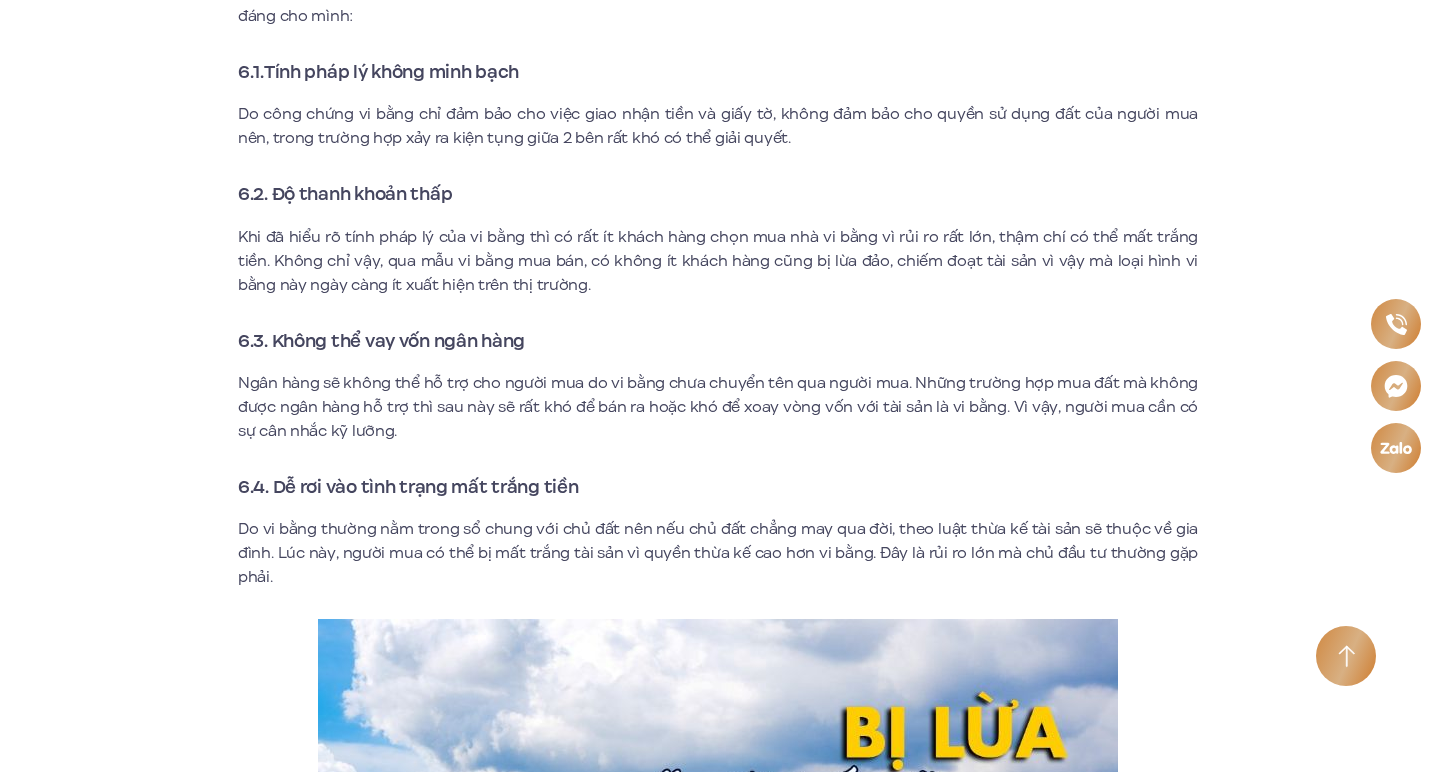 click on "Ngân hàng sẽ không thể hỗ trợ cho người mua do vi bằng chưa chuyển tên qua người mua. Những trường hợp mua đất mà không được ngân hàng hỗ trợ thì sau này sẽ rất khó để bán ra hoặc khó để xoay vòng vốn với tài sản là vi bằng. Vì vậy, người mua cần có sự cân nhắc kỹ lưỡng." at bounding box center (718, 407) 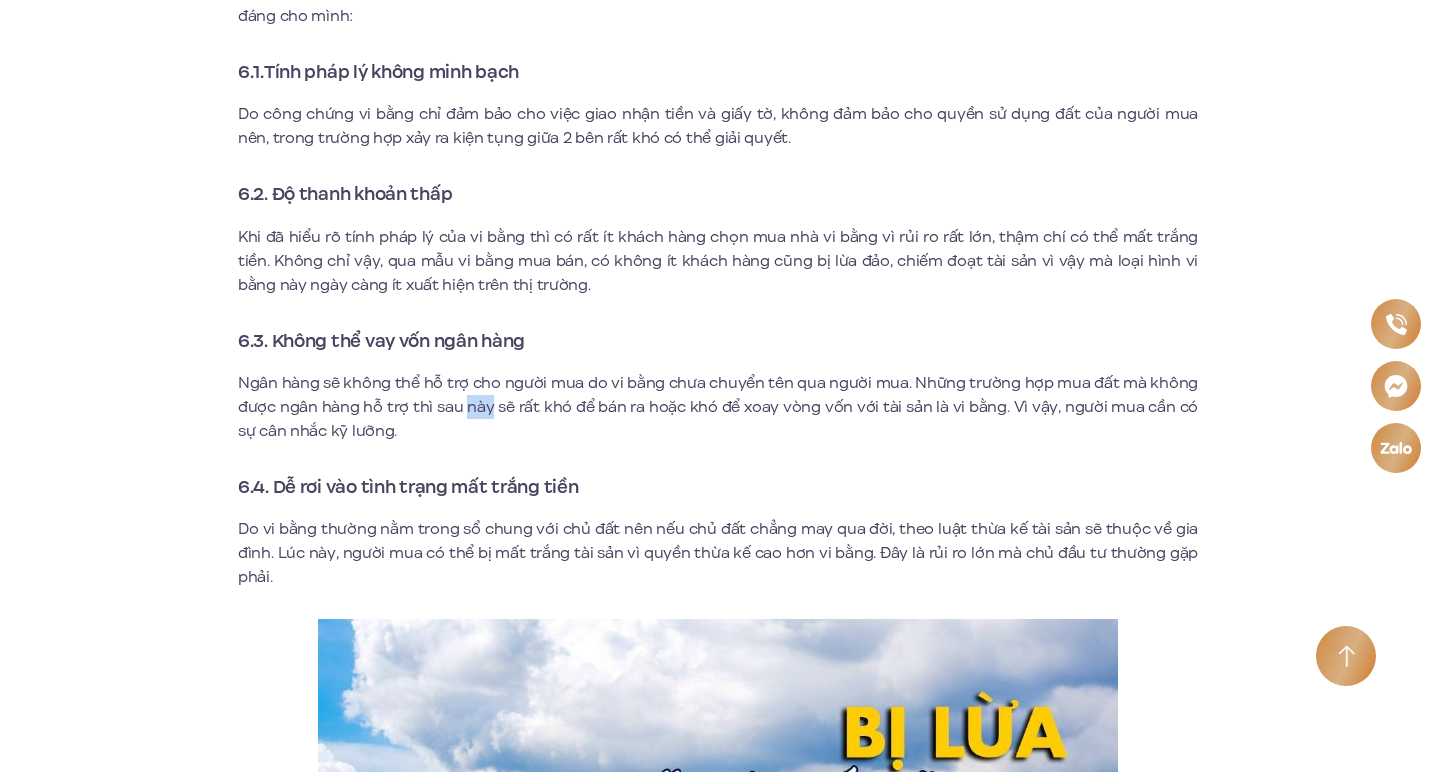 click on "Ngân hàng sẽ không thể hỗ trợ cho người mua do vi bằng chưa chuyển tên qua người mua. Những trường hợp mua đất mà không được ngân hàng hỗ trợ thì sau này sẽ rất khó để bán ra hoặc khó để xoay vòng vốn với tài sản là vi bằng. Vì vậy, người mua cần có sự cân nhắc kỹ lưỡng." at bounding box center (718, 407) 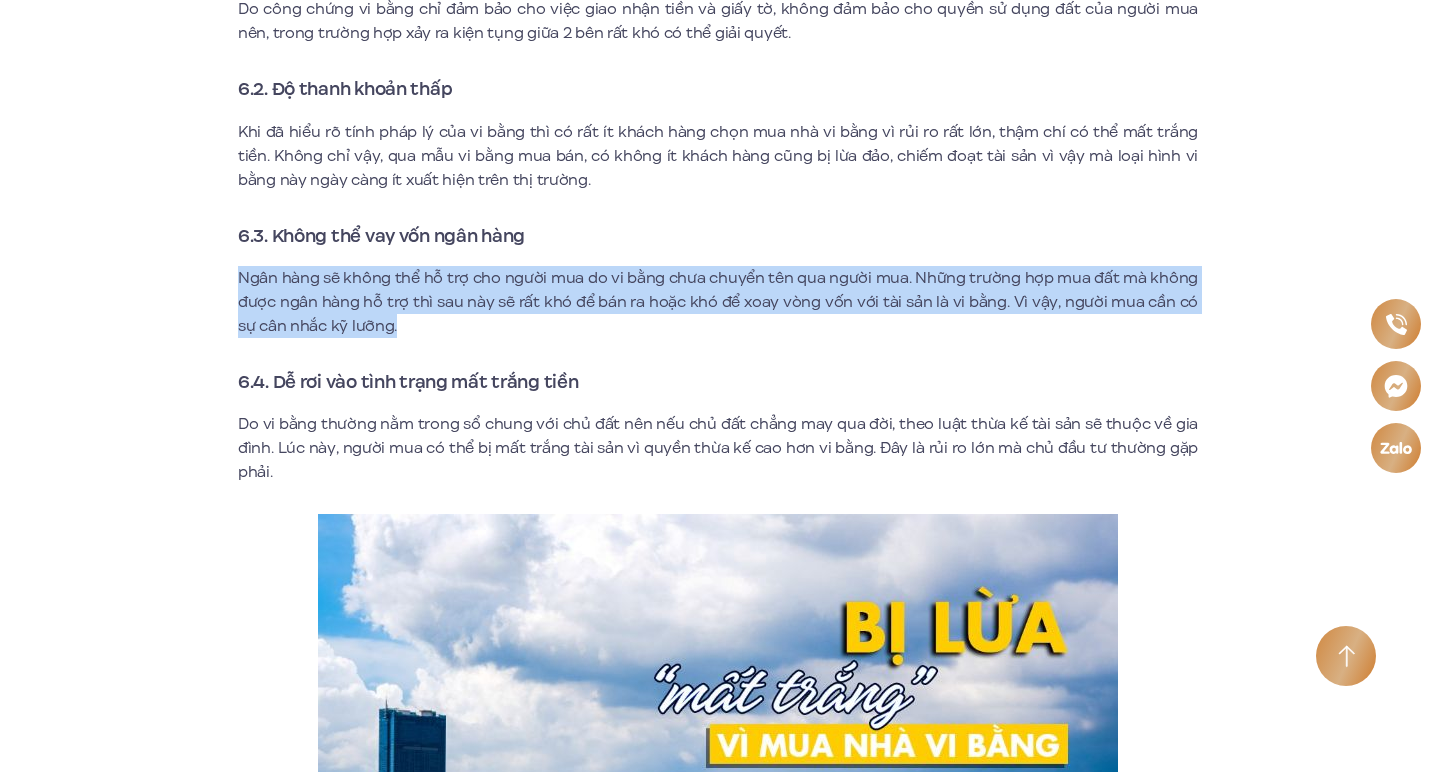 scroll, scrollTop: 5258, scrollLeft: 0, axis: vertical 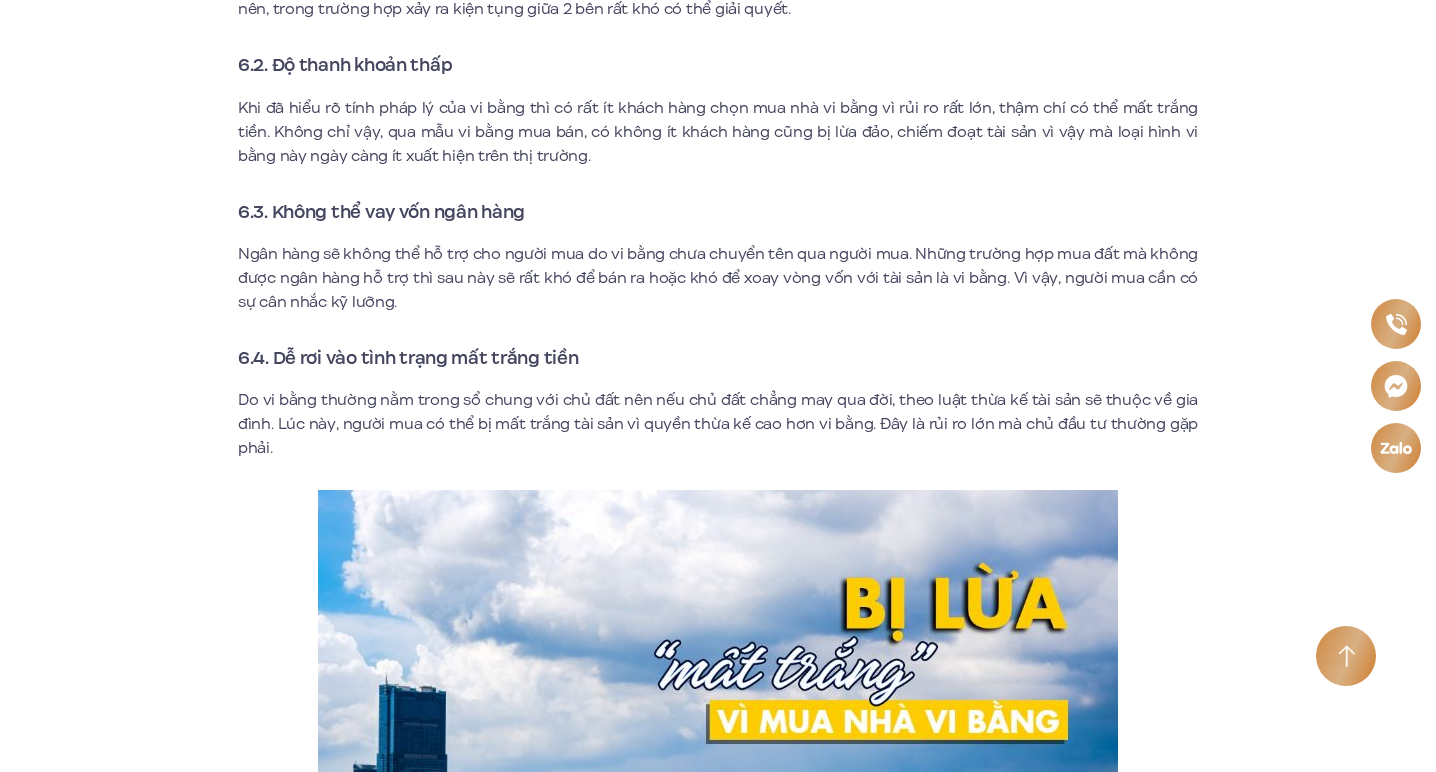 click on "Trong hoạt động mua bán, chuyển nhượng nhà đất hiện nay xuất hiện khá nhiều cụm từ mua nhà vi bằng. Vậy có nên mua nhà vi bằng không? Mua nhà vi bằng có những rủi ro gì? Để giúp các bạn trả lời được các câu hỏi trên, qua bài viết dưới đây, Moonlight 1 – An Lạc Green Symphony sẽ chia sẻ đến các bạn những  kinh nghiệm mua nhà vi bằng  cần thiết nhất.
Xem thêm:  Căn hộ Moonlight 1
‎1. Khái niệm mua nhà vi bằng?
Theo điều 2, Nghị định 08/2020/NĐ-CP, vi bằng là văn bản ghi nhận các sự kiện, hành vi do Thừa phát lại trực tiếp chứng kiến và lập theo yêu cầu của các cá nhân, cơ quan và tổ chức. Hiểu một cách đơn giản hơn thì vi bằng là tài liệu văn bản tổng hợp các hình ảnh, đoạn phim, âm thanh kèm theo nếu thật sự cần thiết.
Xem thêm:  Chung cư Moonlight Residences" at bounding box center [718, 225] 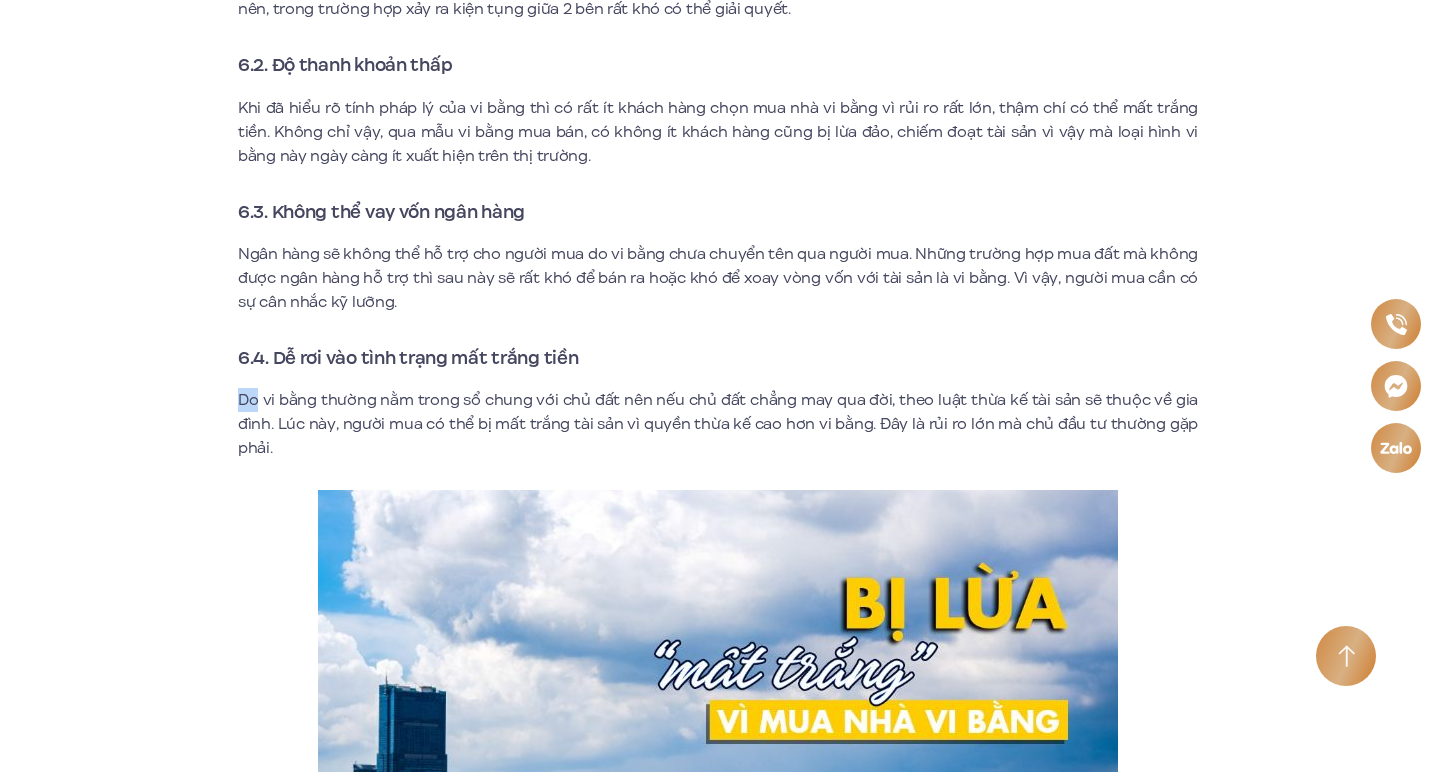 click on "Do vi bằng thường nằm trong sổ chung với chủ đất nên nếu chủ đất chẳng may qua đời, theo luật thừa kế tài sản sẽ thuộc về gia đình. Lúc này, người mua có thể bị mất trắng tài sản vì quyền thừa kế cao hơn vi bằng. Đây là rủi ro lớn mà chủ đầu tư thường gặp phải." at bounding box center [718, 424] 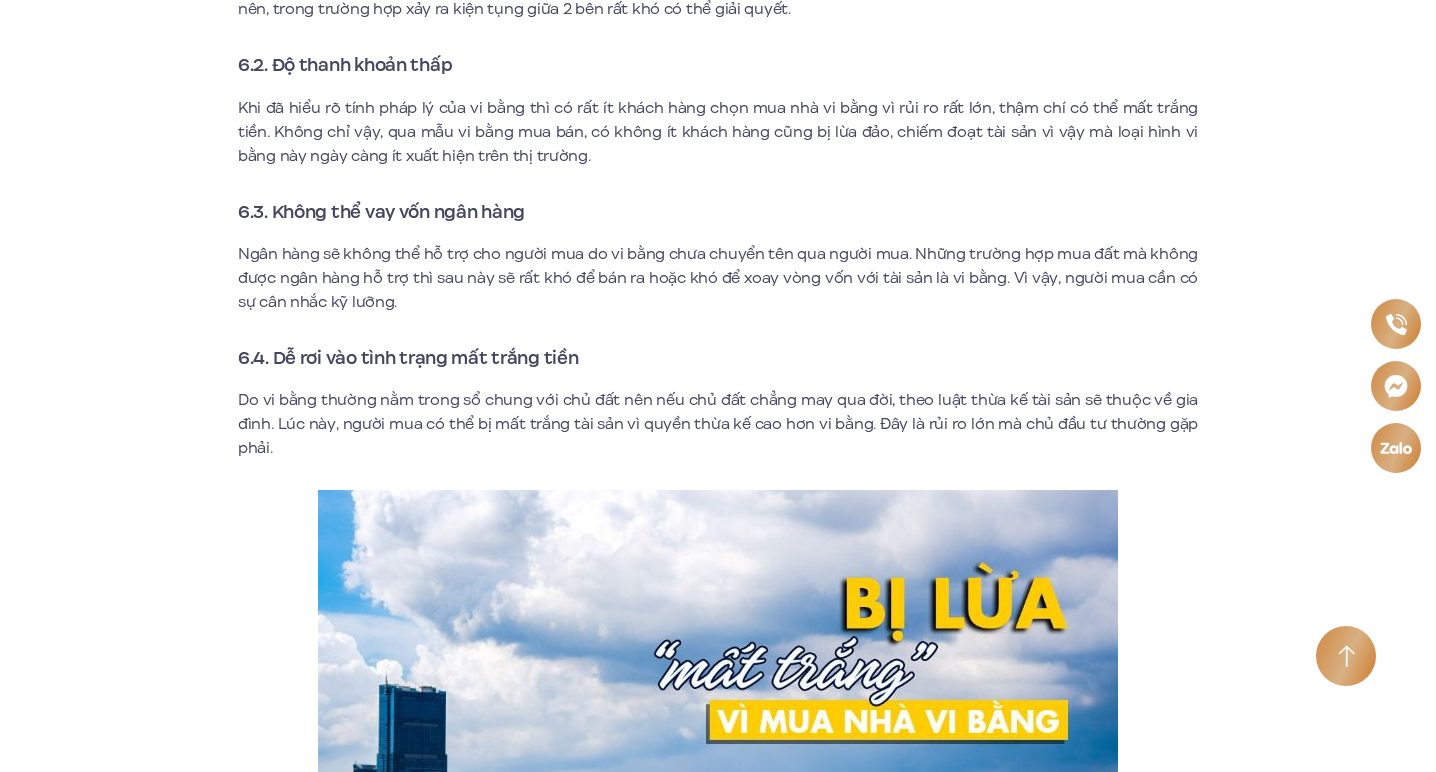 click on "Do vi bằng thường nằm trong sổ chung với chủ đất nên nếu chủ đất chẳng may qua đời, theo luật thừa kế tài sản sẽ thuộc về gia đình. Lúc này, người mua có thể bị mất trắng tài sản vì quyền thừa kế cao hơn vi bằng. Đây là rủi ro lớn mà chủ đầu tư thường gặp phải." at bounding box center [718, 424] 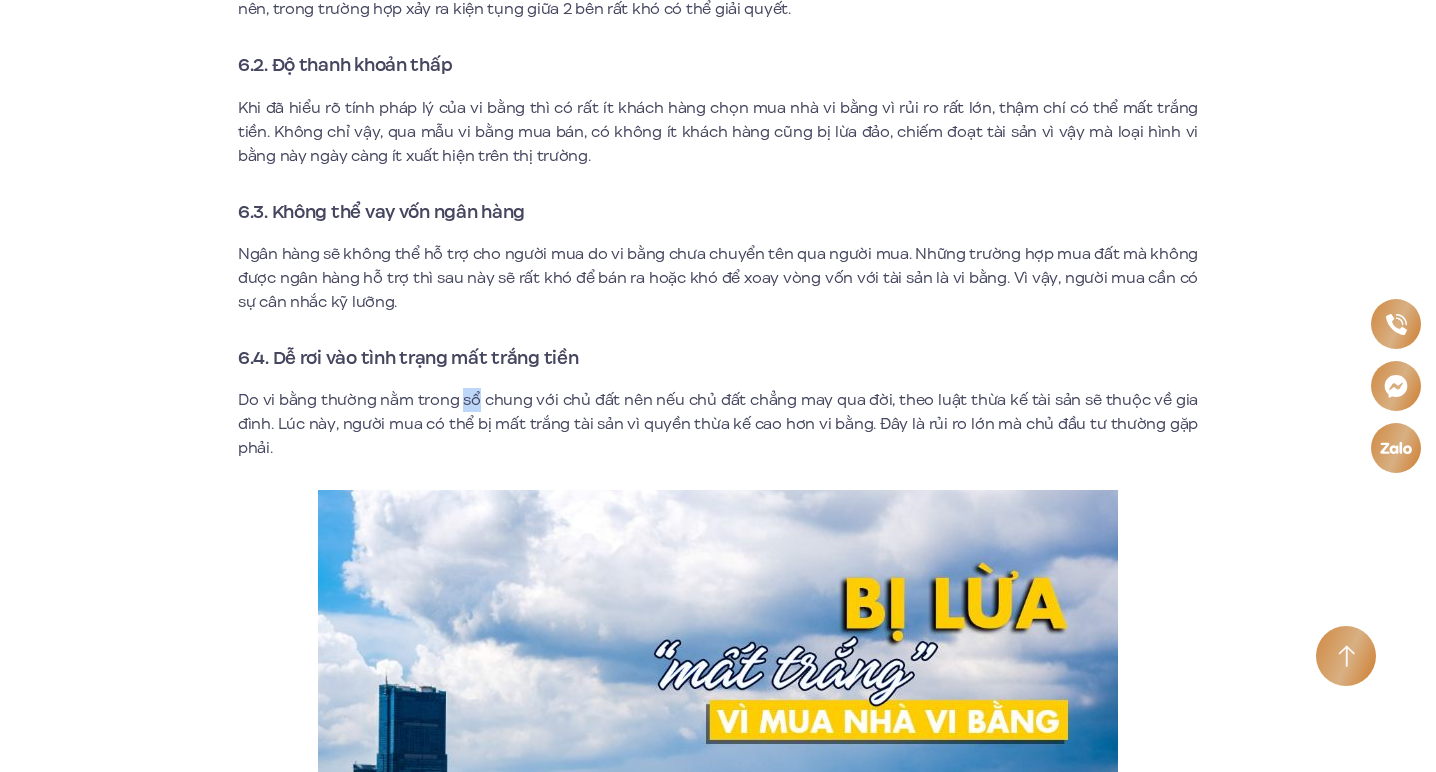 click on "Do vi bằng thường nằm trong sổ chung với chủ đất nên nếu chủ đất chẳng may qua đời, theo luật thừa kế tài sản sẽ thuộc về gia đình. Lúc này, người mua có thể bị mất trắng tài sản vì quyền thừa kế cao hơn vi bằng. Đây là rủi ro lớn mà chủ đầu tư thường gặp phải." at bounding box center [718, 424] 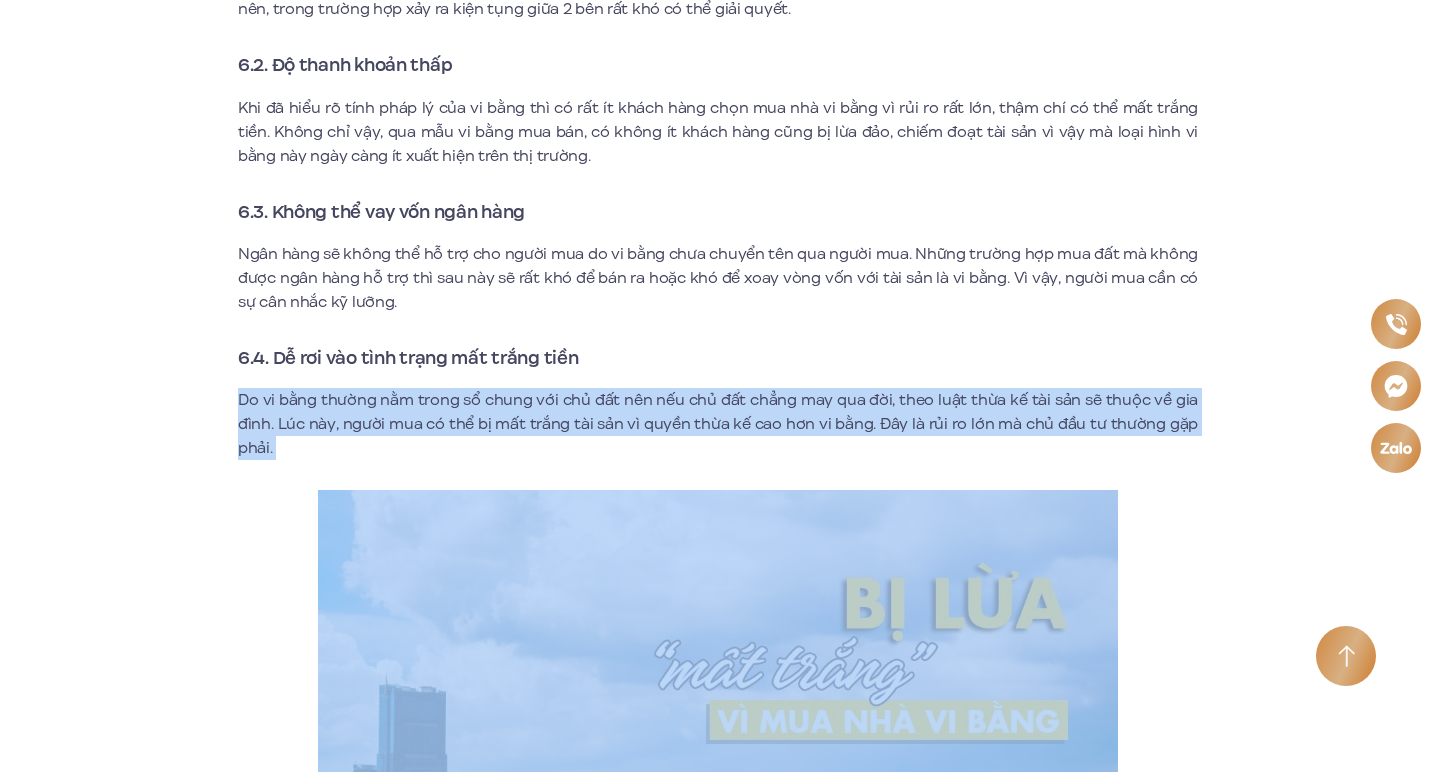 click on "Do vi bằng thường nằm trong sổ chung với chủ đất nên nếu chủ đất chẳng may qua đời, theo luật thừa kế tài sản sẽ thuộc về gia đình. Lúc này, người mua có thể bị mất trắng tài sản vì quyền thừa kế cao hơn vi bằng. Đây là rủi ro lớn mà chủ đầu tư thường gặp phải." at bounding box center [718, 424] 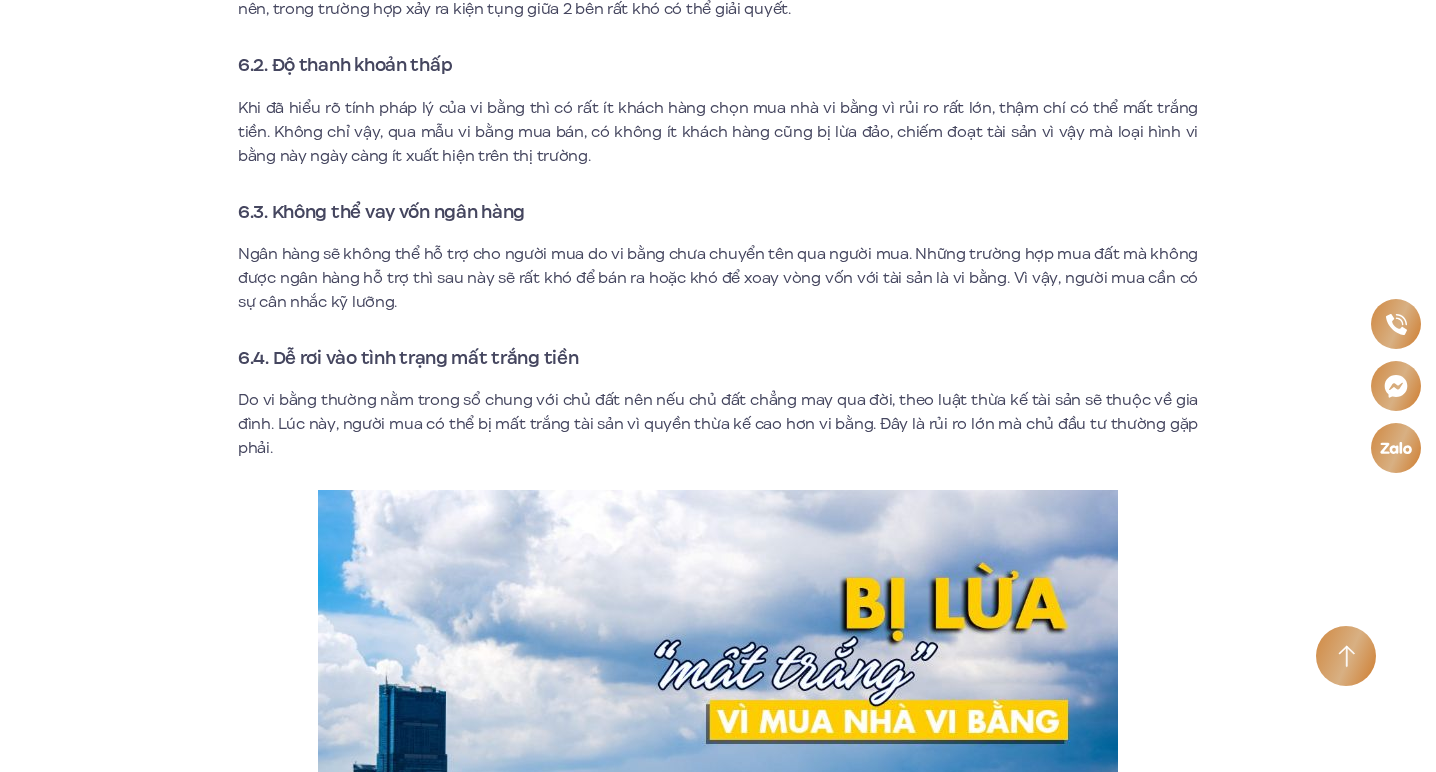click on "Do vi bằng thường nằm trong sổ chung với chủ đất nên nếu chủ đất chẳng may qua đời, theo luật thừa kế tài sản sẽ thuộc về gia đình. Lúc này, người mua có thể bị mất trắng tài sản vì quyền thừa kế cao hơn vi bằng. Đây là rủi ro lớn mà chủ đầu tư thường gặp phải." at bounding box center (718, 424) 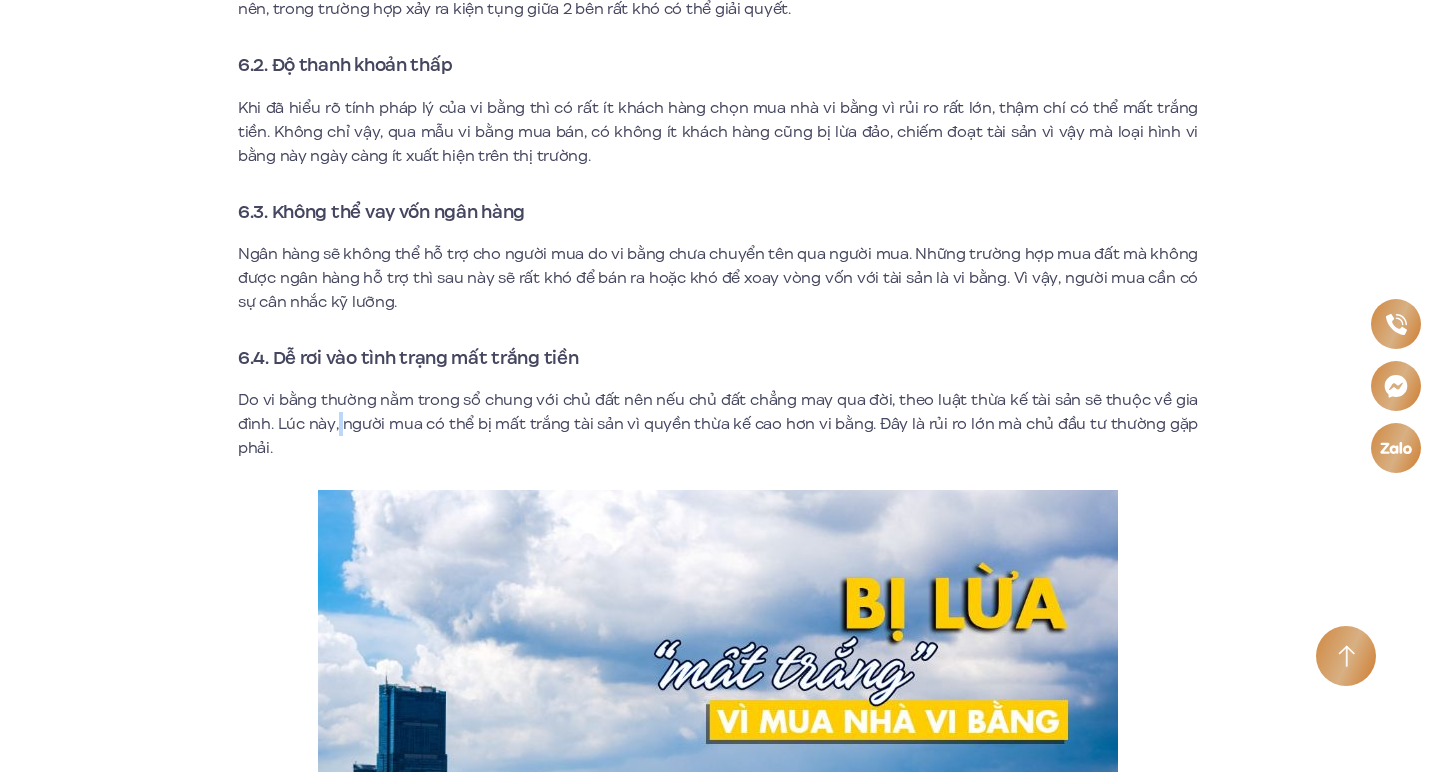 click on "Do vi bằng thường nằm trong sổ chung với chủ đất nên nếu chủ đất chẳng may qua đời, theo luật thừa kế tài sản sẽ thuộc về gia đình. Lúc này, người mua có thể bị mất trắng tài sản vì quyền thừa kế cao hơn vi bằng. Đây là rủi ro lớn mà chủ đầu tư thường gặp phải." at bounding box center (718, 424) 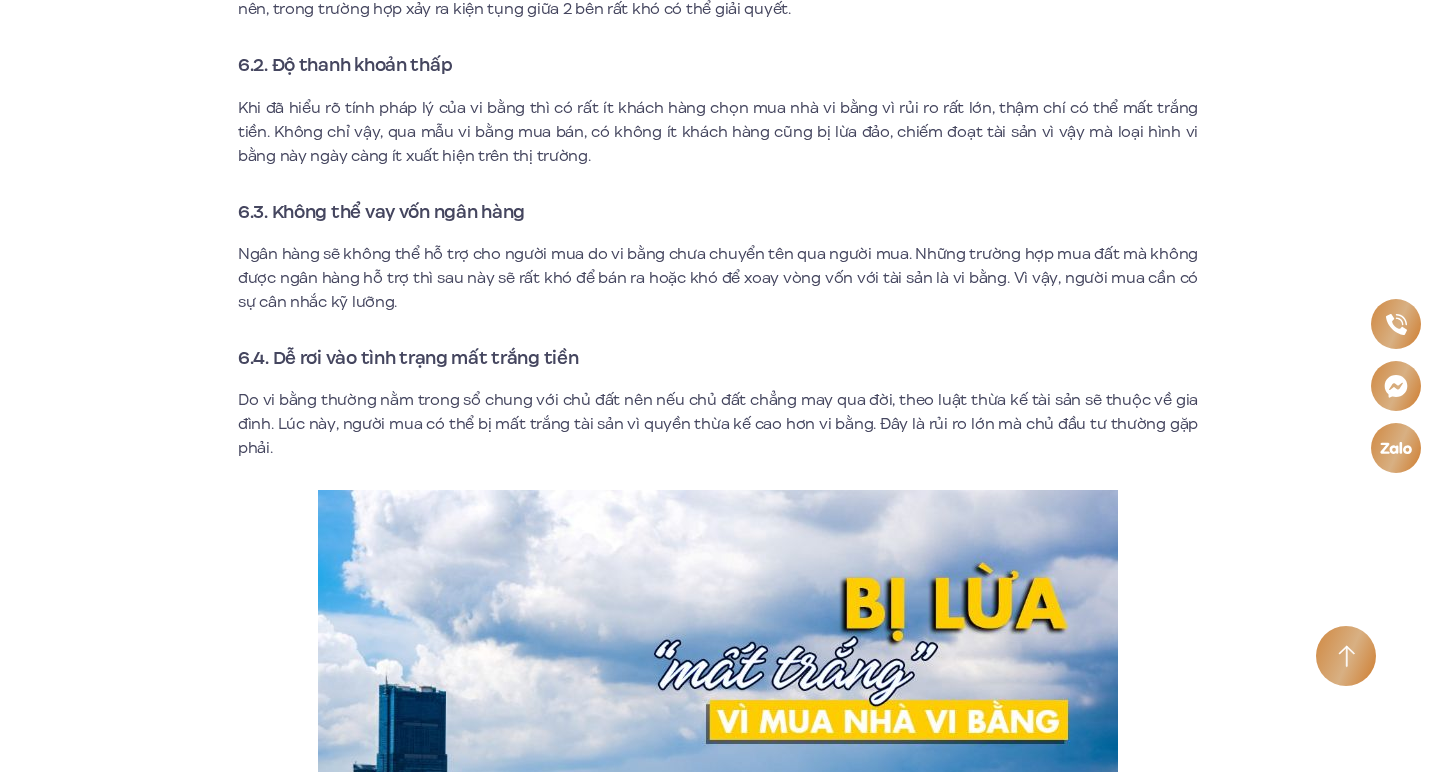click on "Do vi bằng thường nằm trong sổ chung với chủ đất nên nếu chủ đất chẳng may qua đời, theo luật thừa kế tài sản sẽ thuộc về gia đình. Lúc này, người mua có thể bị mất trắng tài sản vì quyền thừa kế cao hơn vi bằng. Đây là rủi ro lớn mà chủ đầu tư thường gặp phải." at bounding box center [718, 424] 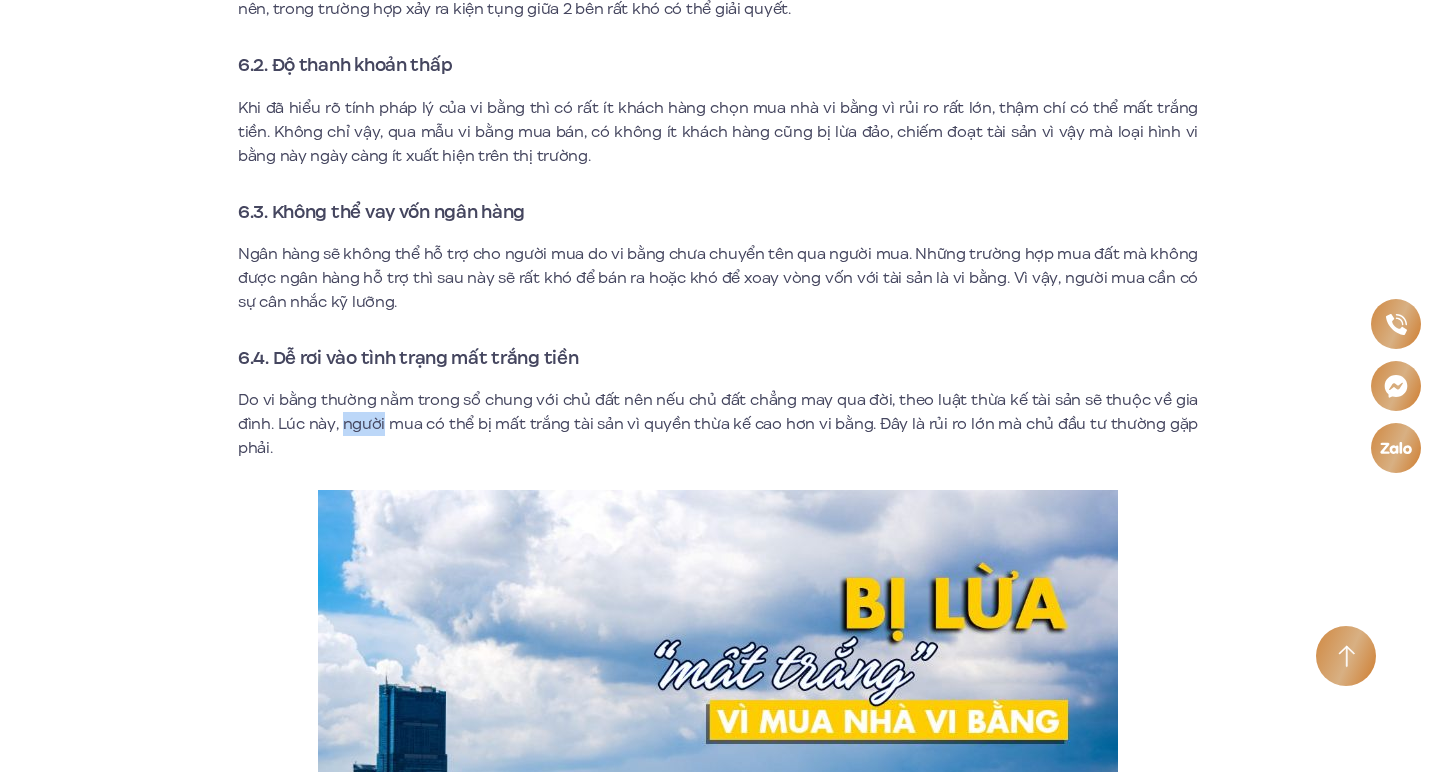 click on "Do vi bằng thường nằm trong sổ chung với chủ đất nên nếu chủ đất chẳng may qua đời, theo luật thừa kế tài sản sẽ thuộc về gia đình. Lúc này, người mua có thể bị mất trắng tài sản vì quyền thừa kế cao hơn vi bằng. Đây là rủi ro lớn mà chủ đầu tư thường gặp phải." at bounding box center (718, 424) 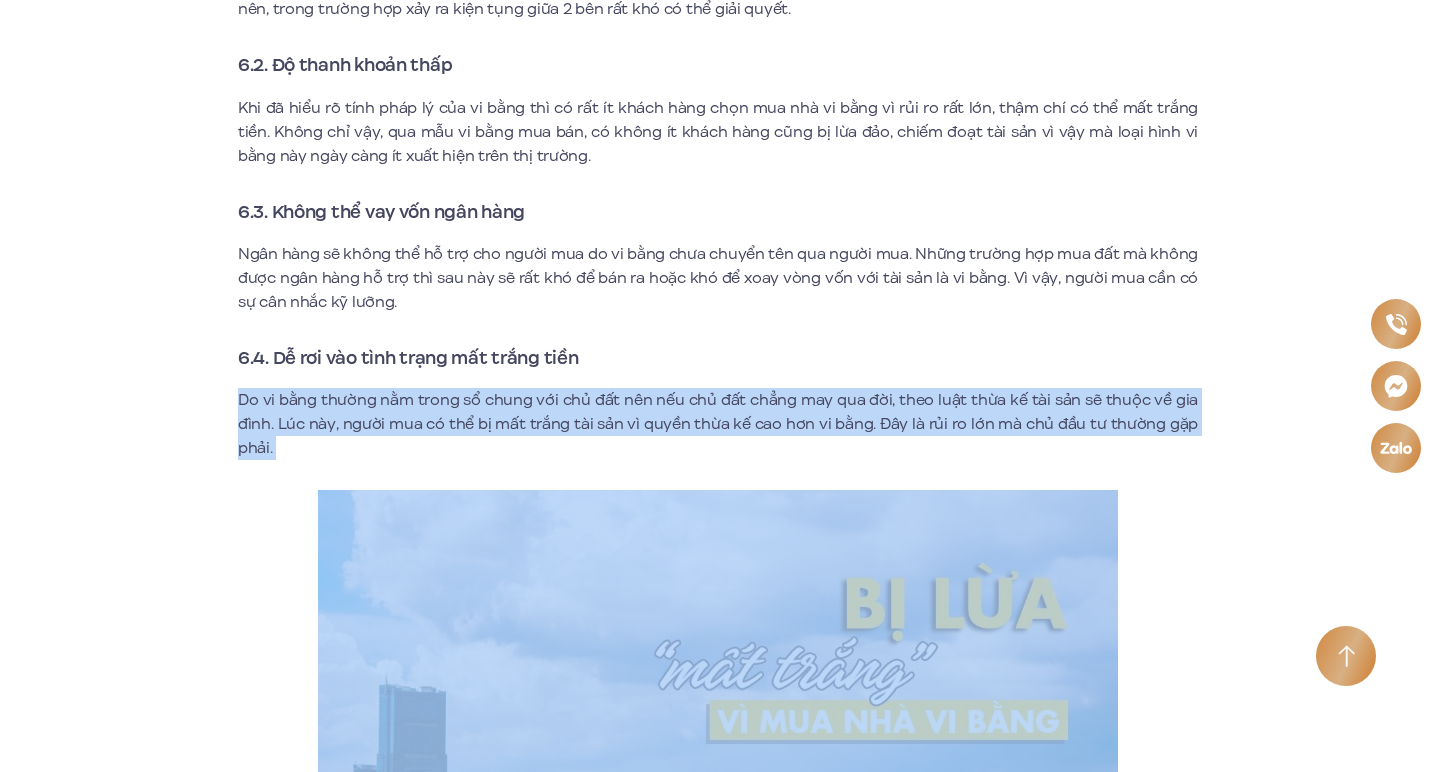 click on "Do vi bằng thường nằm trong sổ chung với chủ đất nên nếu chủ đất chẳng may qua đời, theo luật thừa kế tài sản sẽ thuộc về gia đình. Lúc này, người mua có thể bị mất trắng tài sản vì quyền thừa kế cao hơn vi bằng. Đây là rủi ro lớn mà chủ đầu tư thường gặp phải." at bounding box center (718, 424) 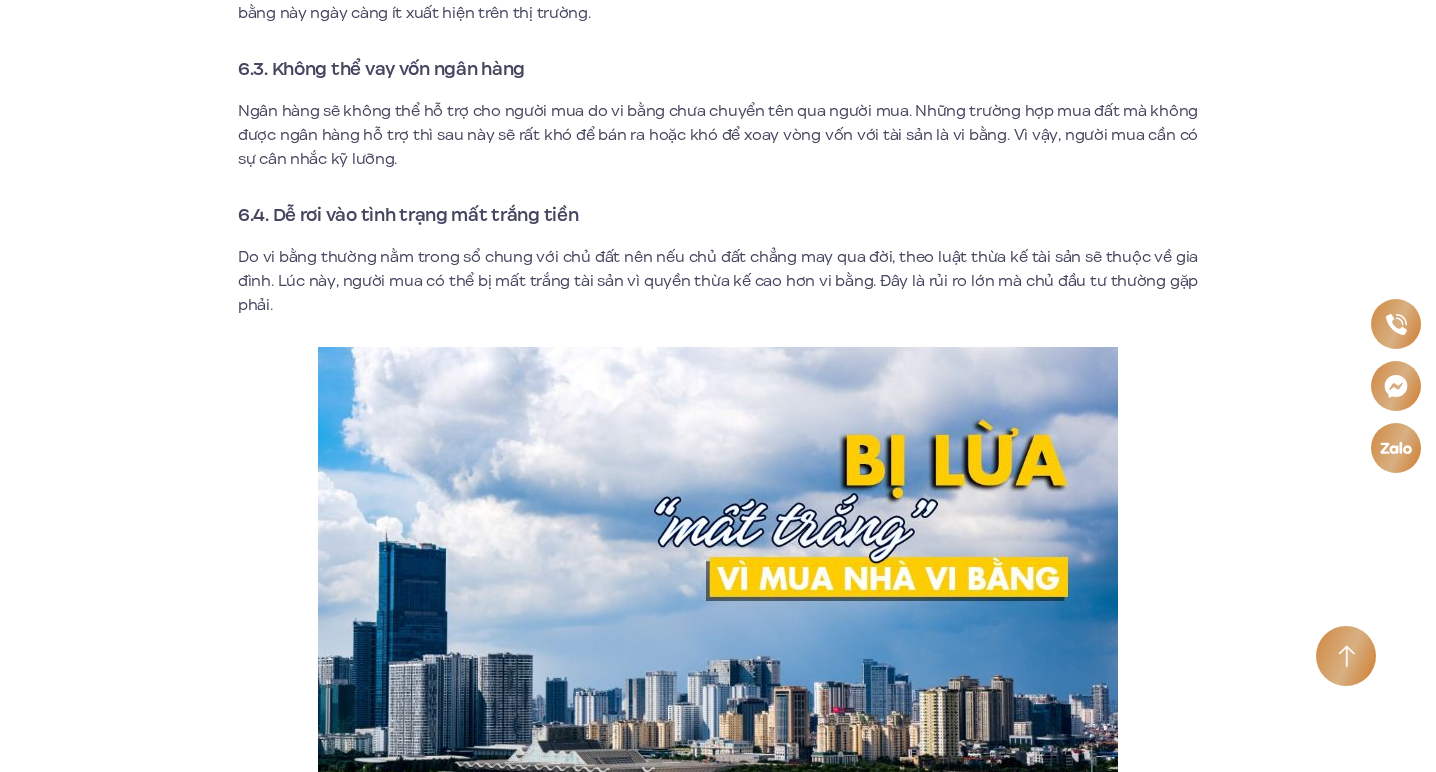 scroll, scrollTop: 5403, scrollLeft: 0, axis: vertical 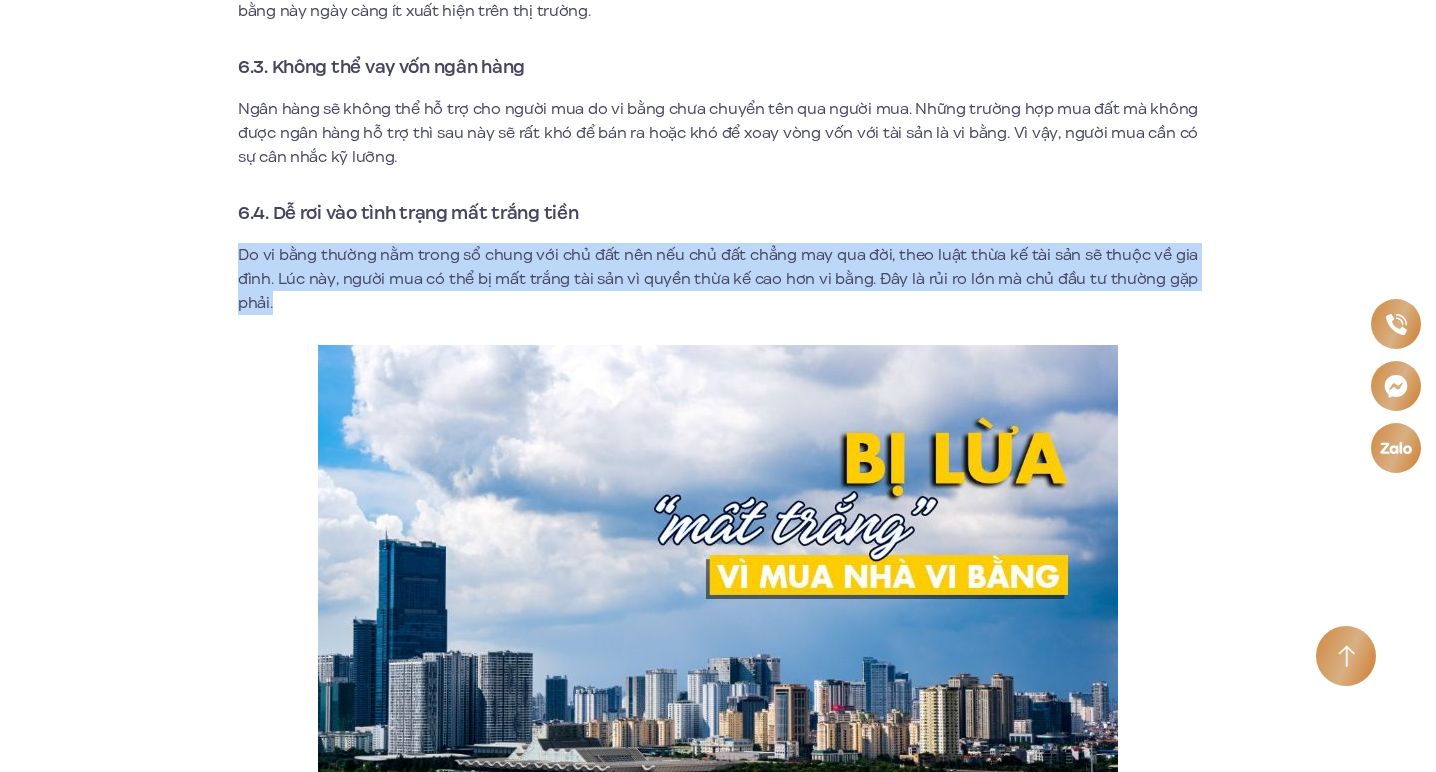 drag, startPoint x: 241, startPoint y: 246, endPoint x: 278, endPoint y: 294, distance: 60.60528 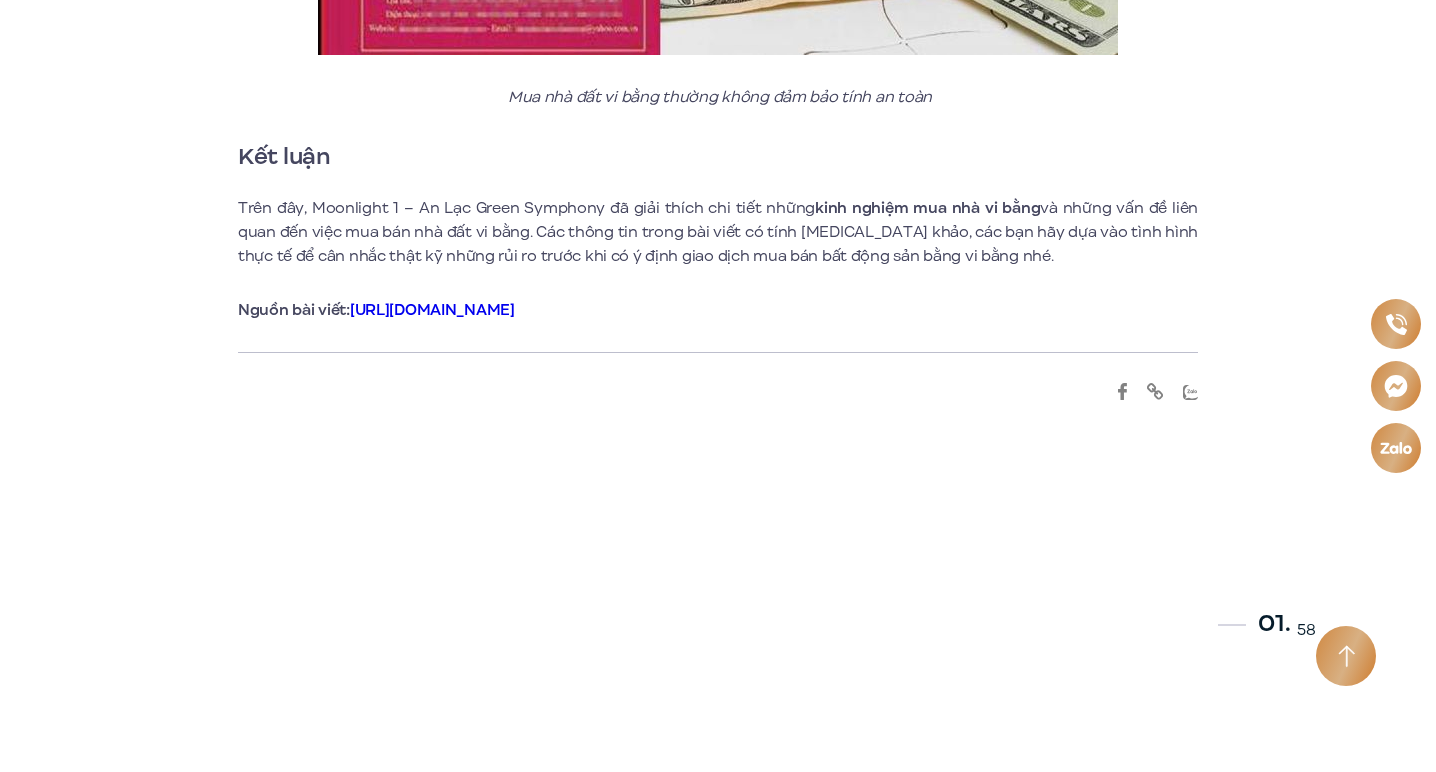 scroll, scrollTop: 10060, scrollLeft: 0, axis: vertical 